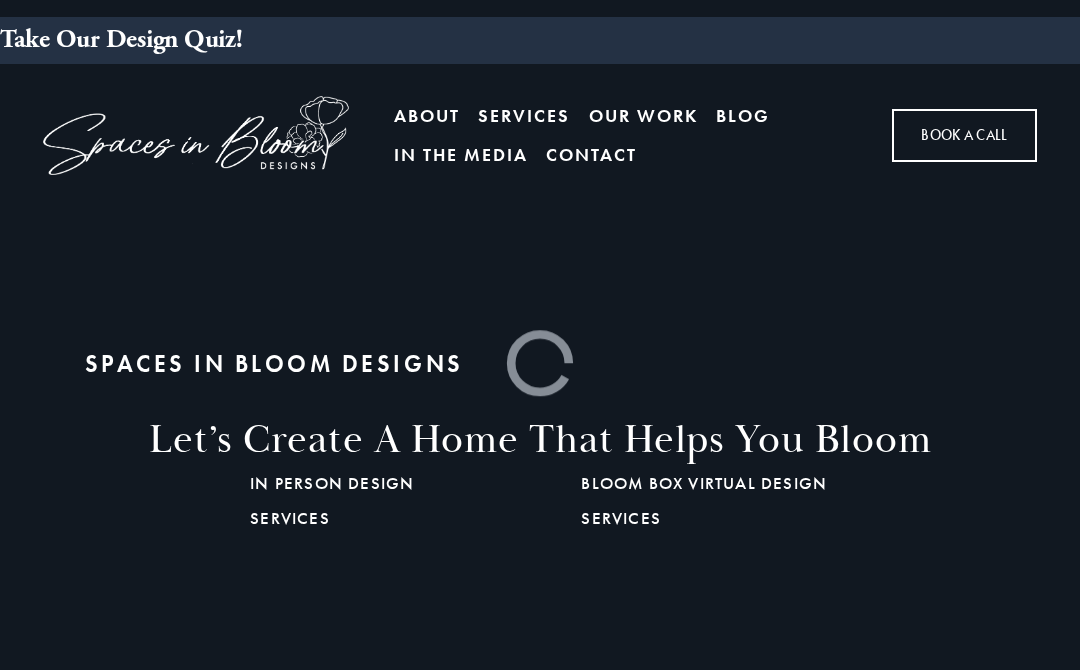 scroll, scrollTop: 0, scrollLeft: 0, axis: both 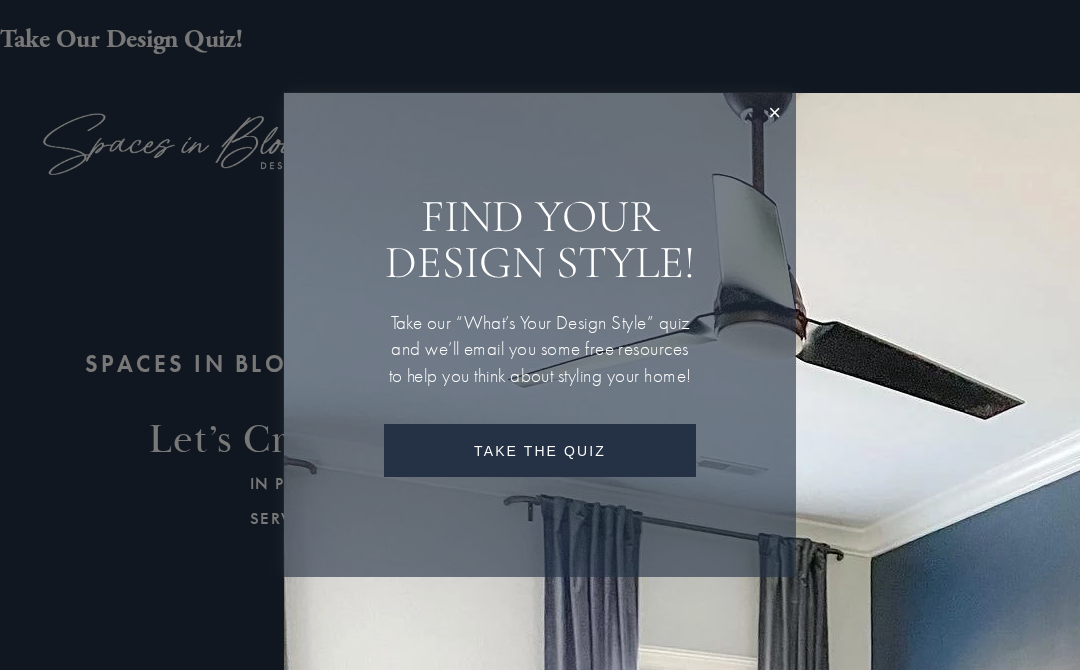 click at bounding box center (774, 114) 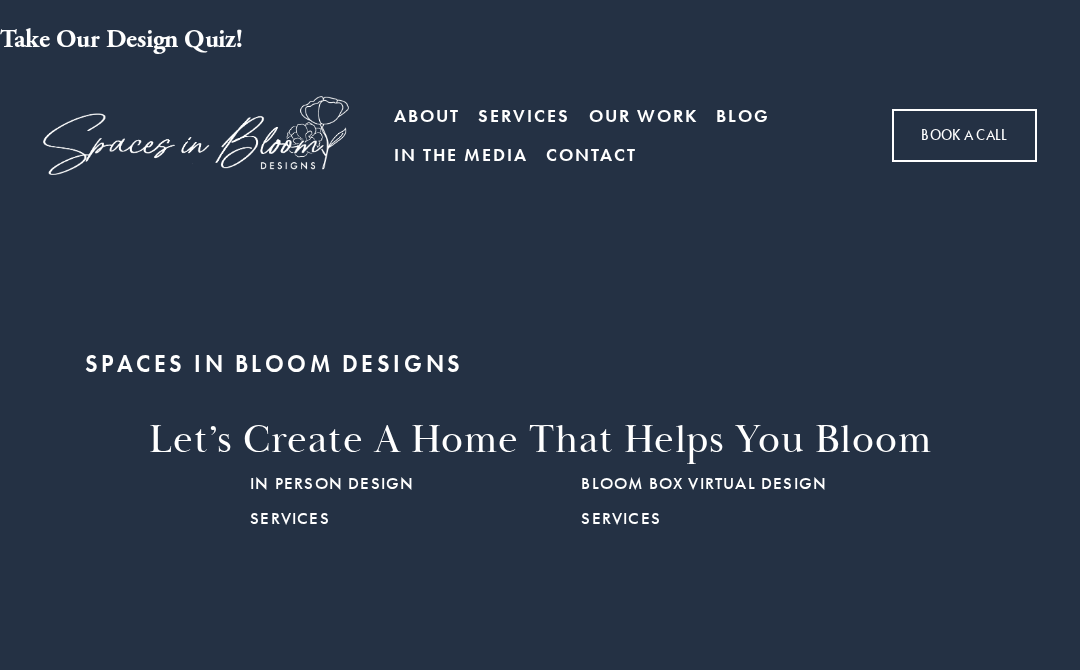 click on "Our Work" at bounding box center [643, 116] 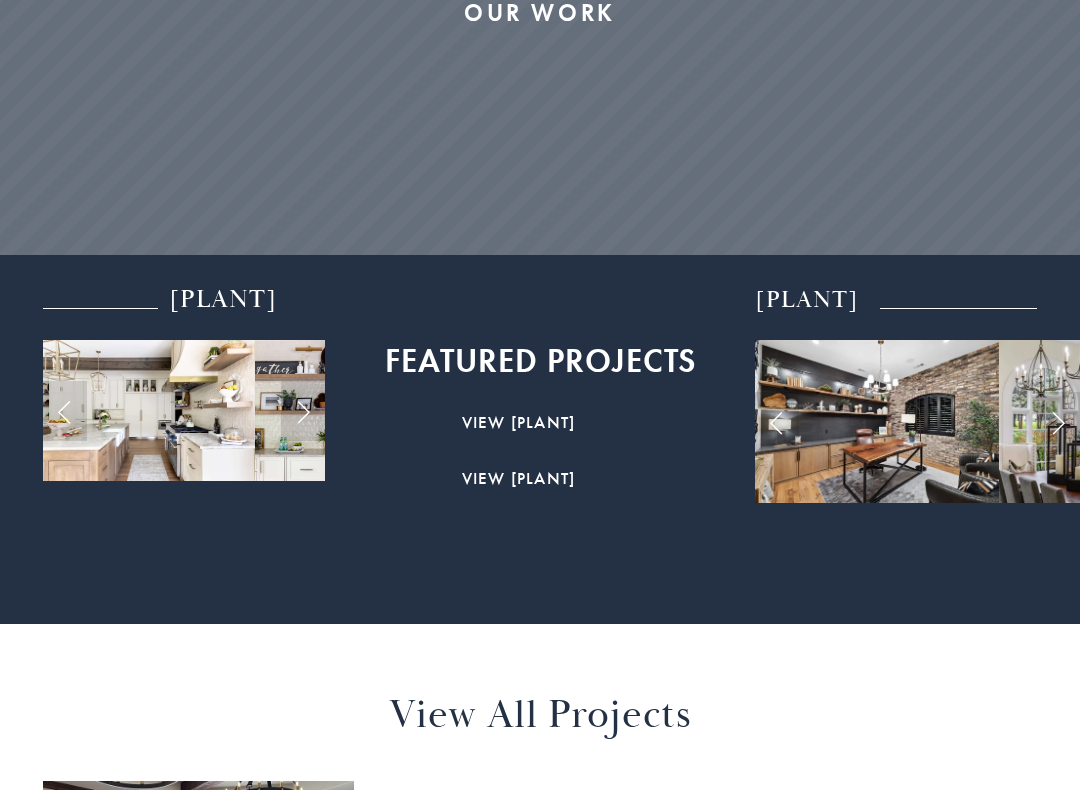scroll, scrollTop: 423, scrollLeft: 0, axis: vertical 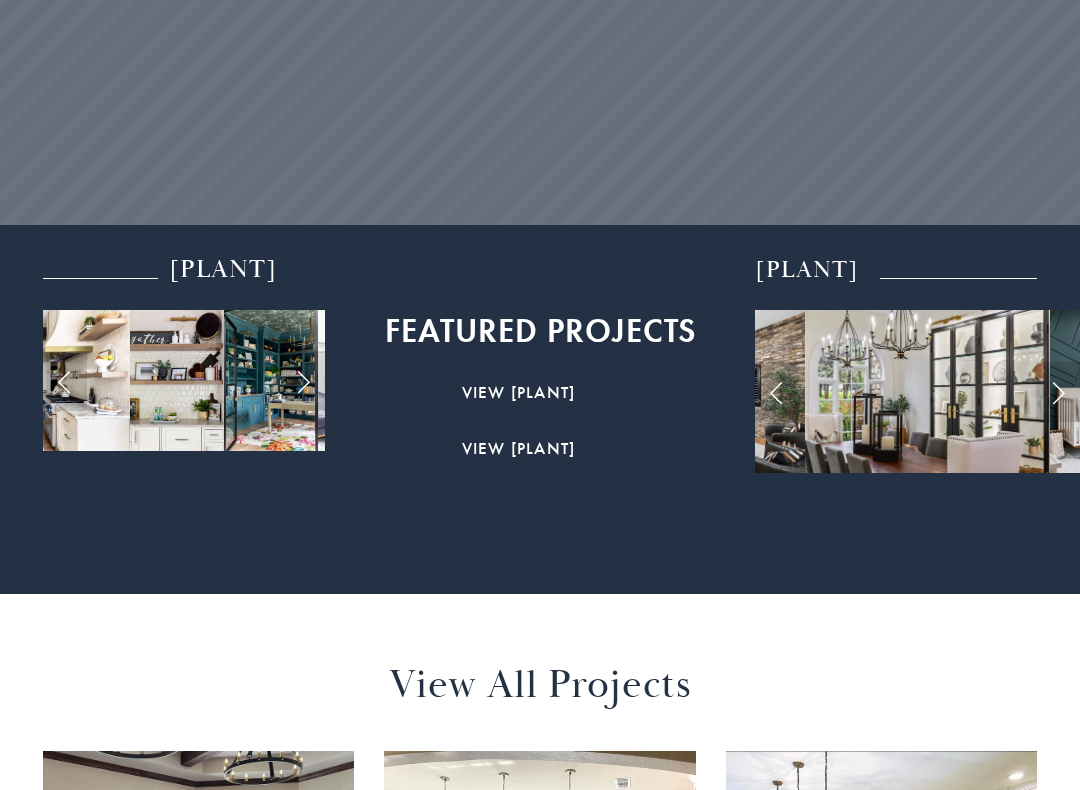 click on "view wisteria" at bounding box center (518, 448) 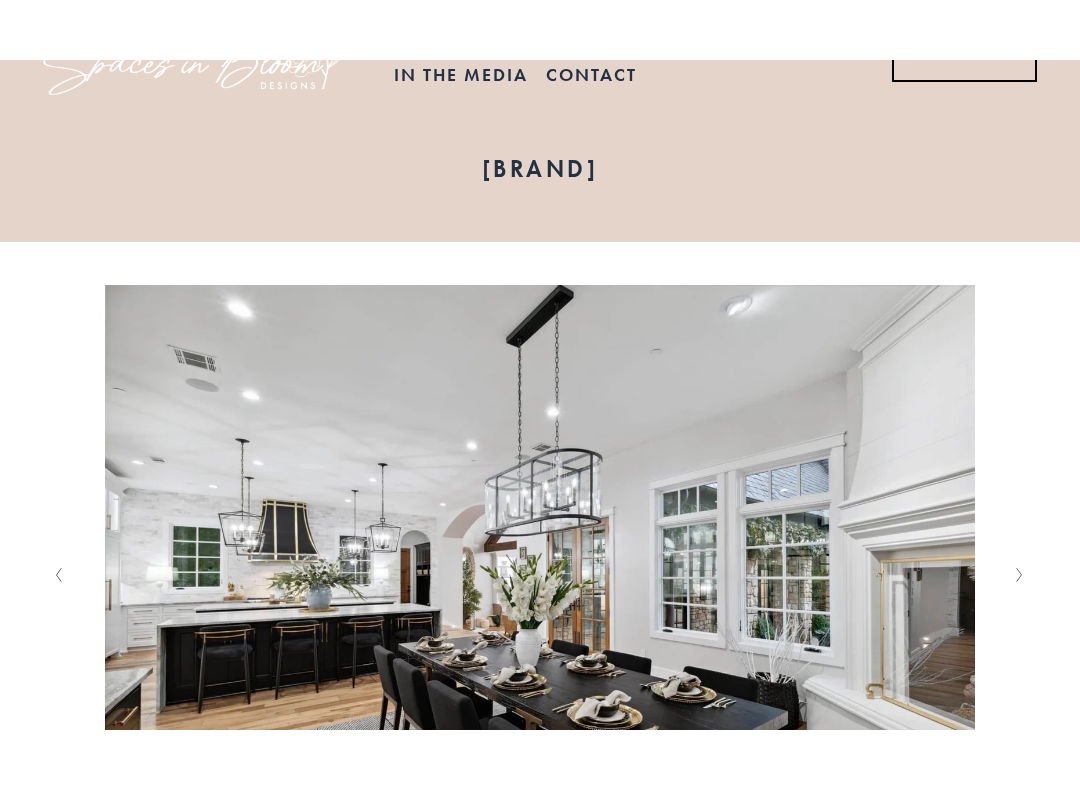 scroll, scrollTop: 204, scrollLeft: 0, axis: vertical 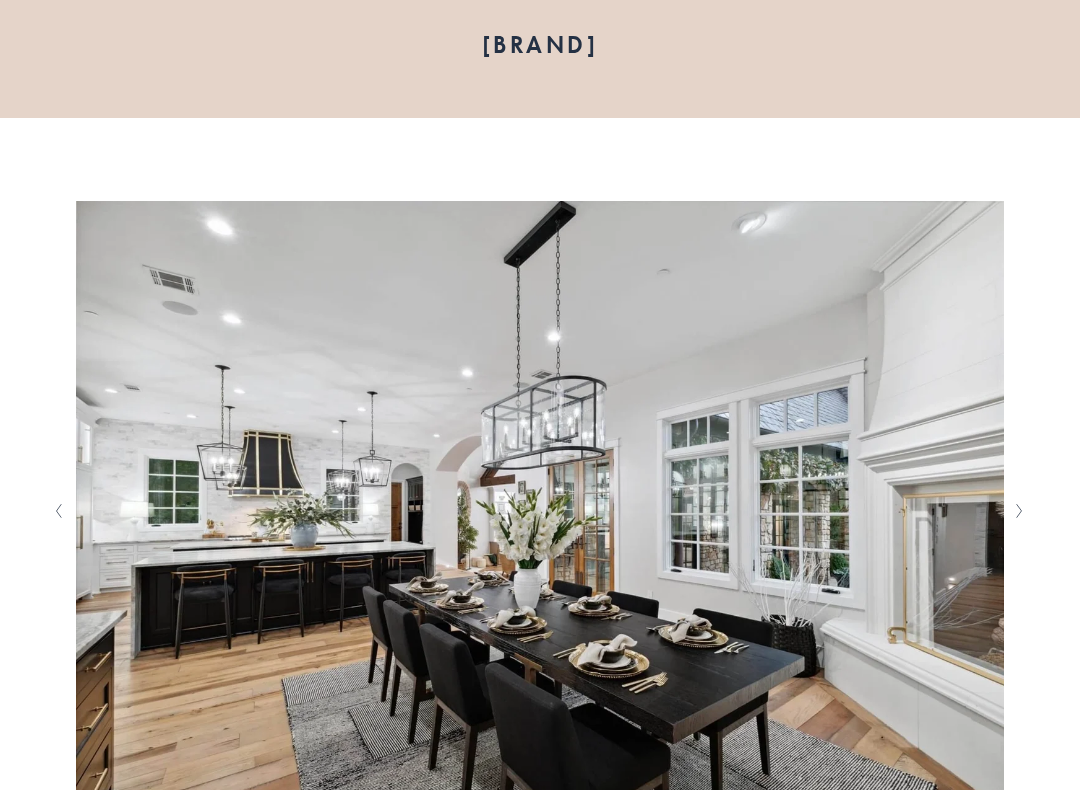 click at bounding box center (1019, 511) 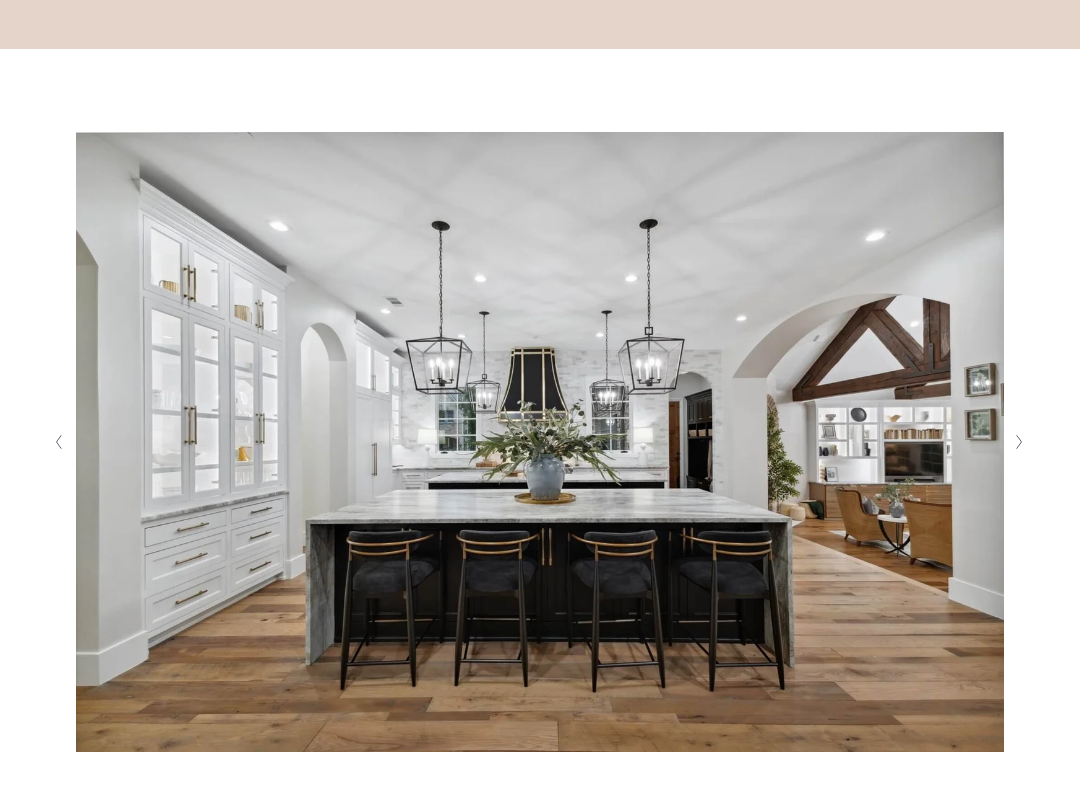 scroll, scrollTop: 271, scrollLeft: 0, axis: vertical 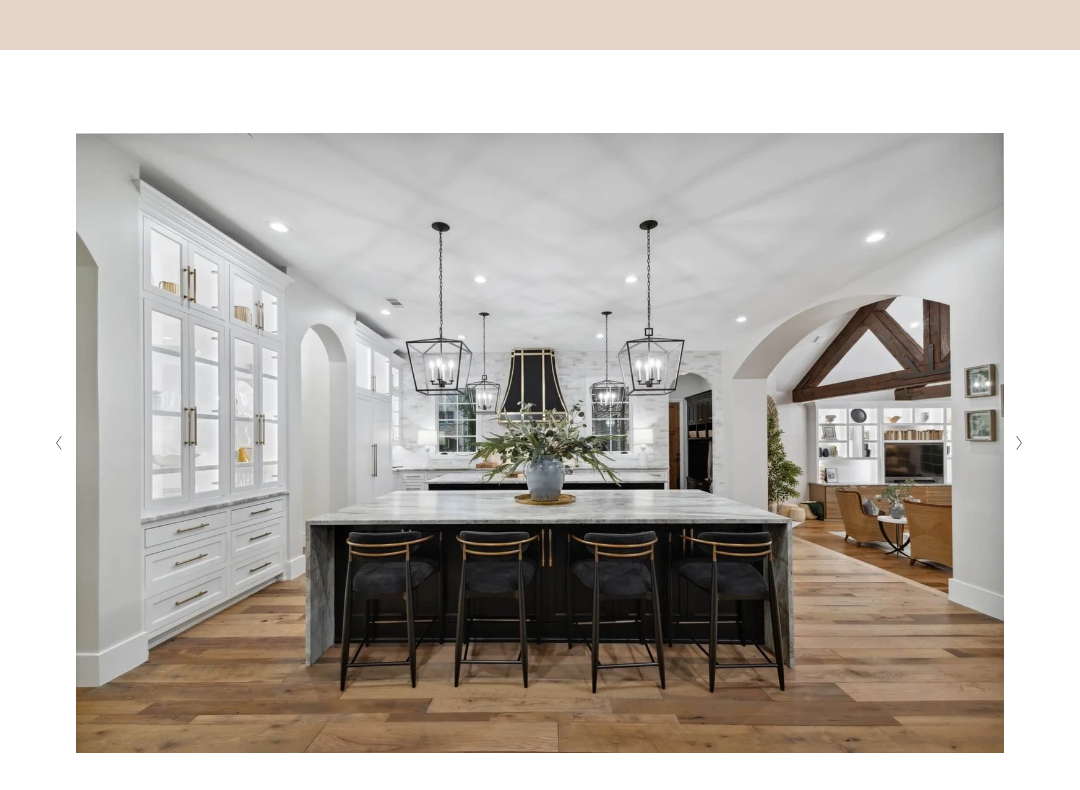 click at bounding box center [1020, 444] 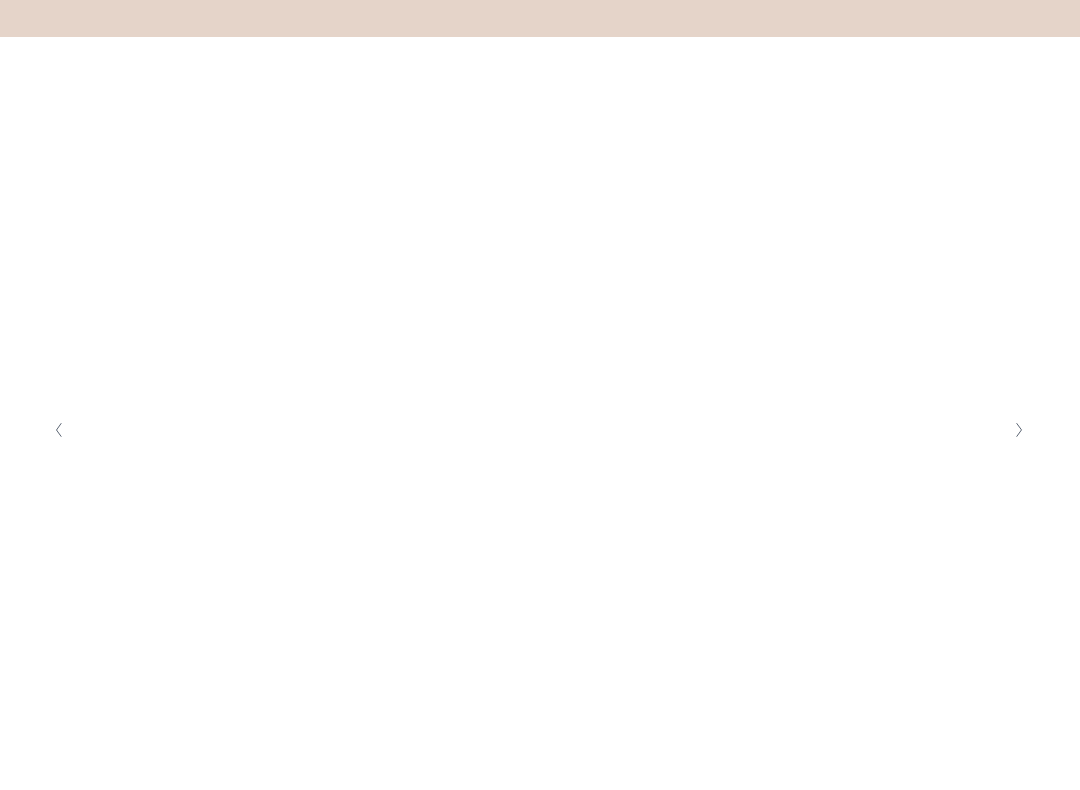 scroll, scrollTop: 283, scrollLeft: 0, axis: vertical 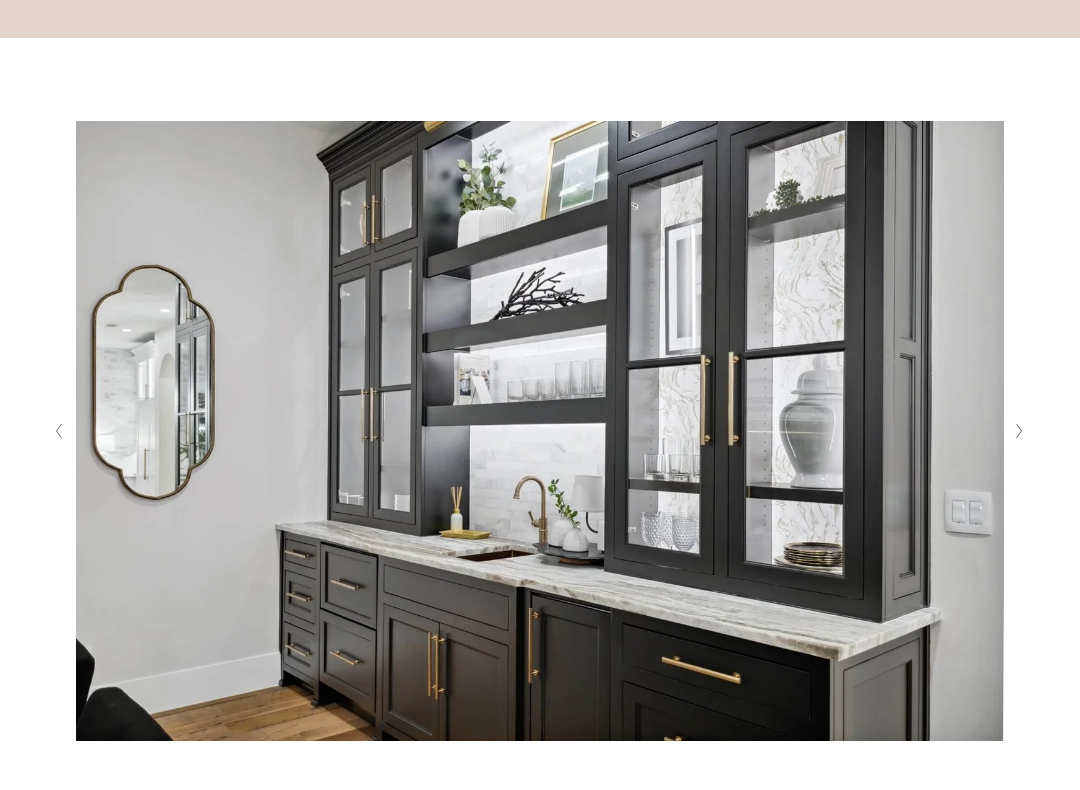 click at bounding box center (1019, 432) 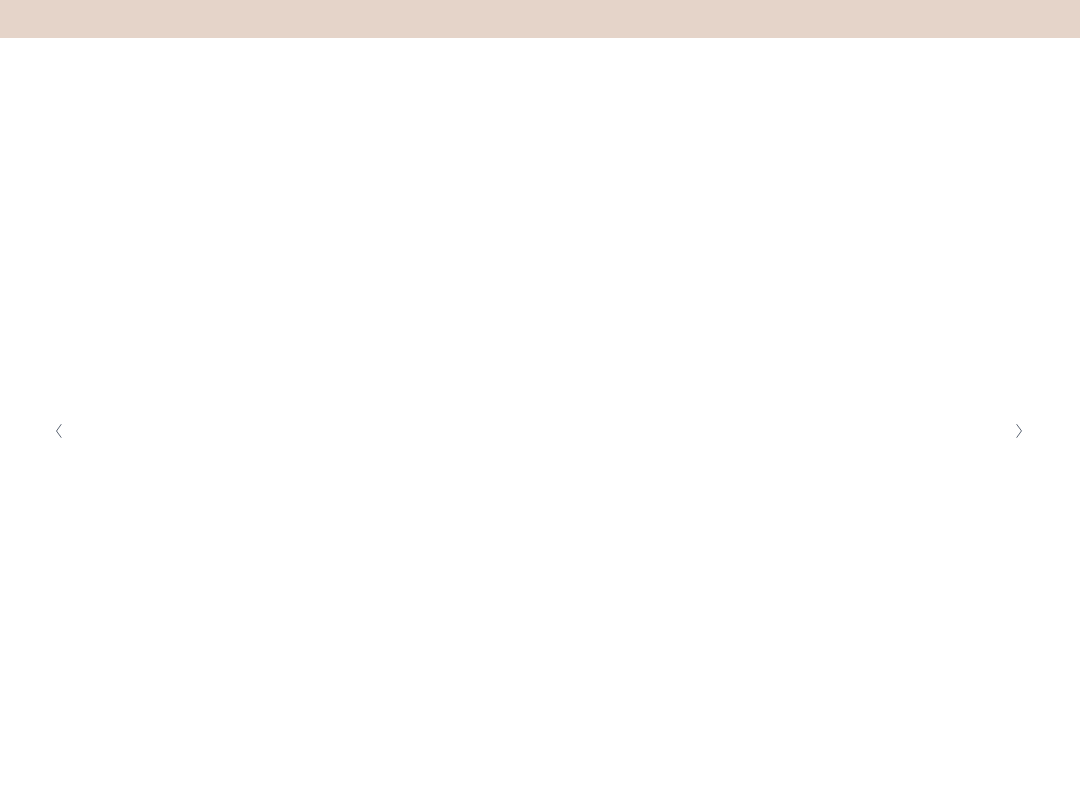 scroll, scrollTop: 284, scrollLeft: 0, axis: vertical 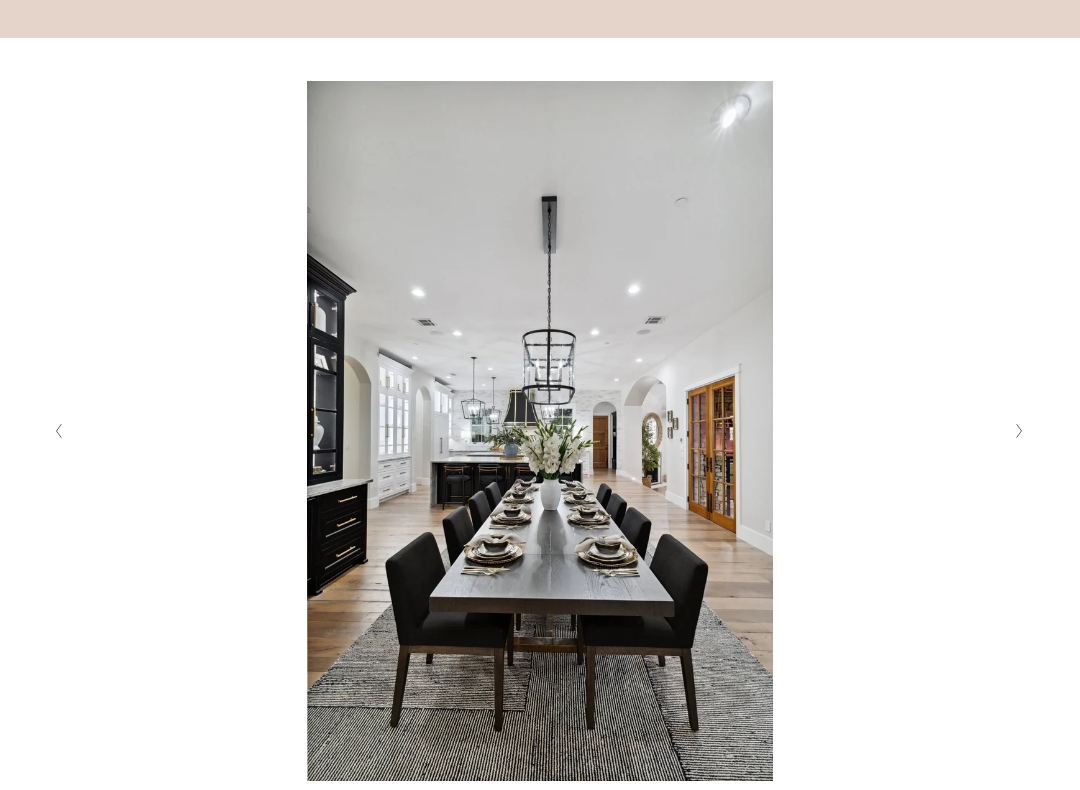 click at bounding box center [1020, 431] 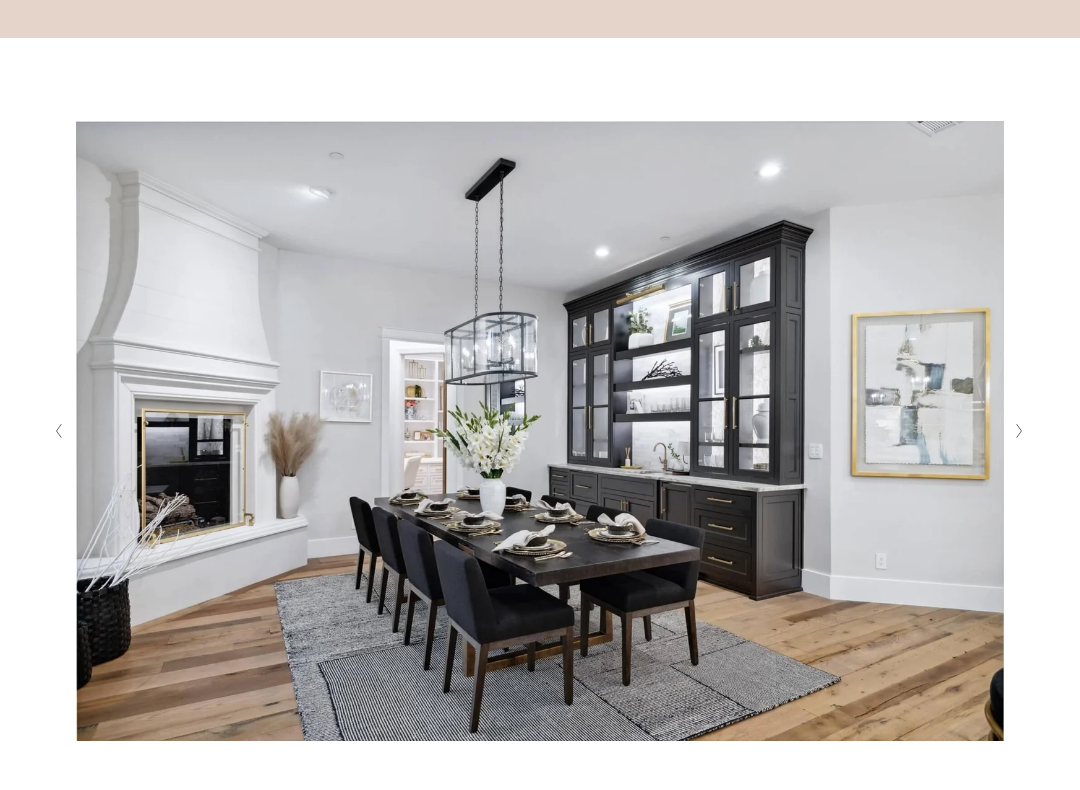click at bounding box center (1019, 431) 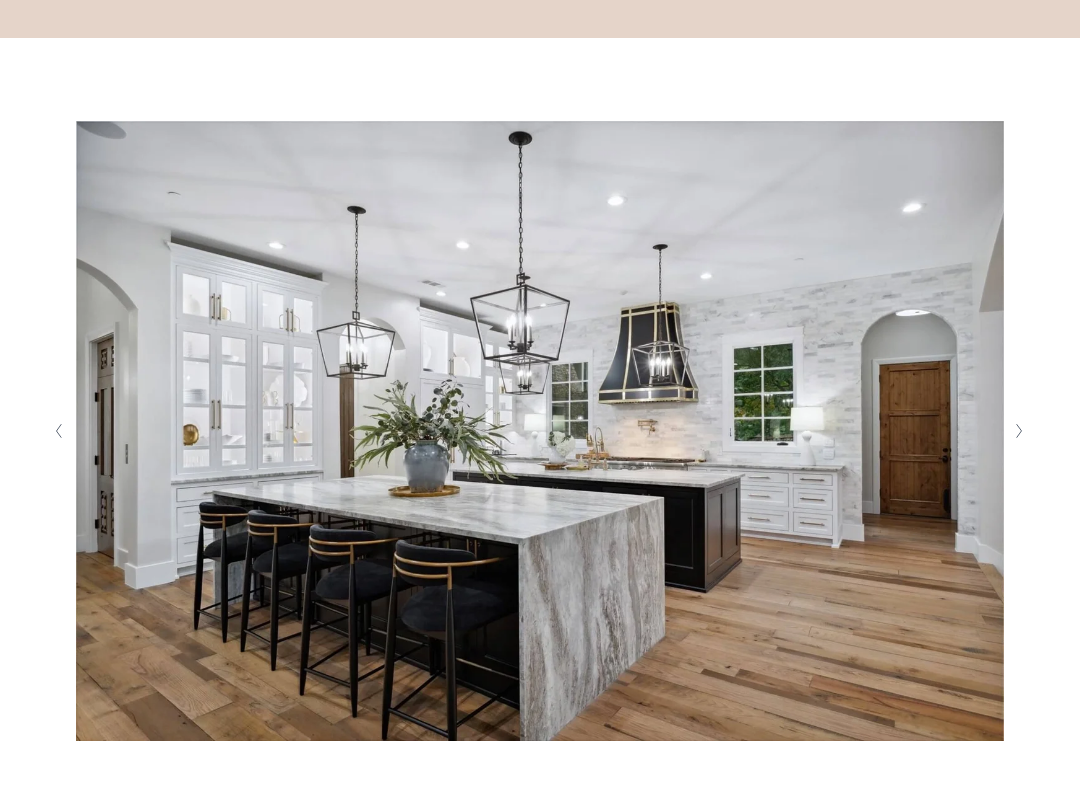 click at bounding box center (1020, 431) 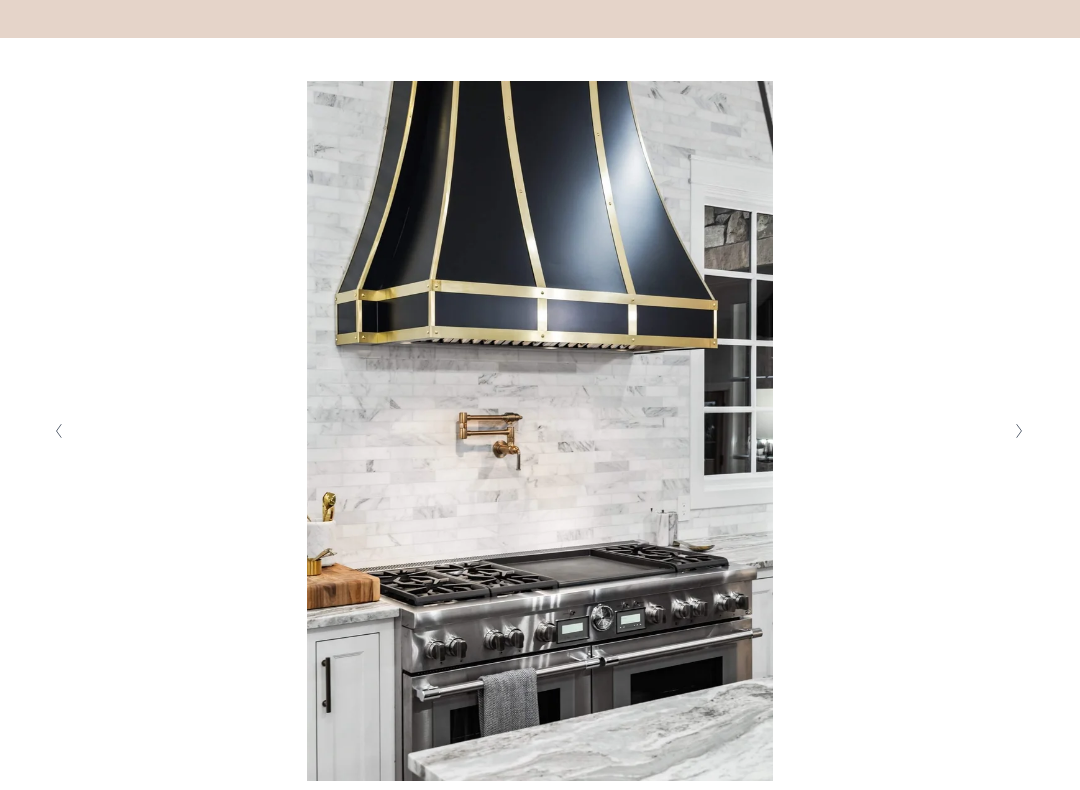 click at bounding box center [1020, 431] 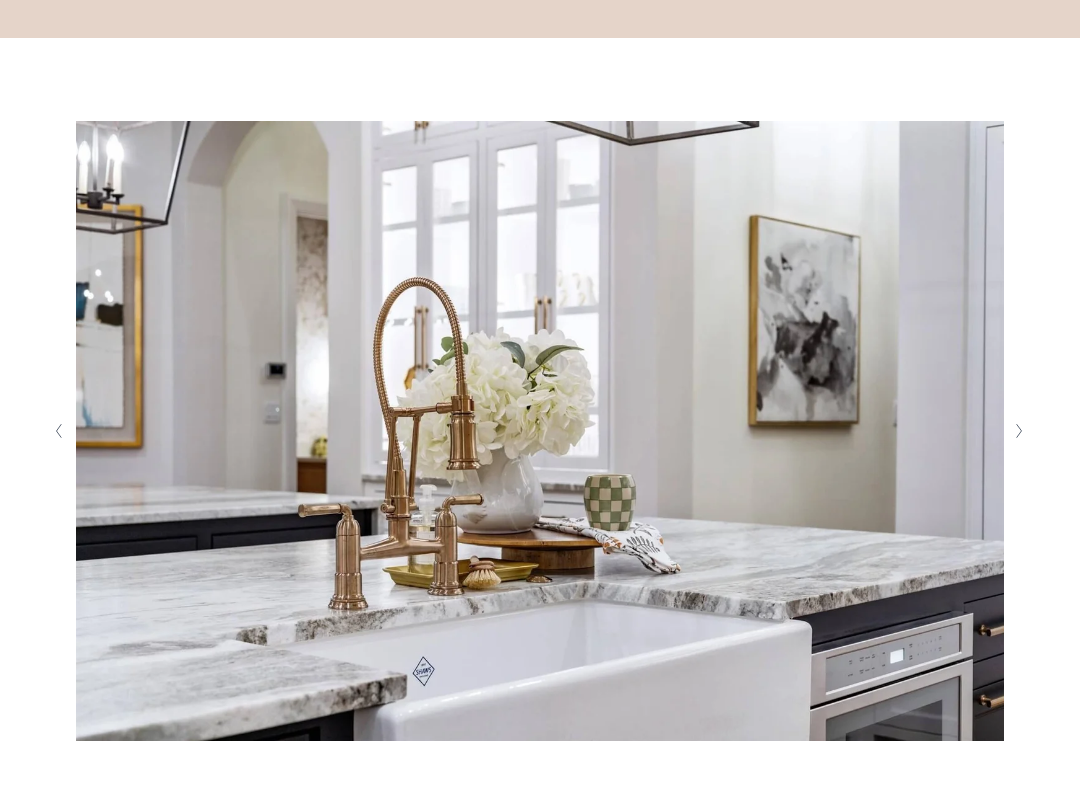 click at bounding box center [1020, 431] 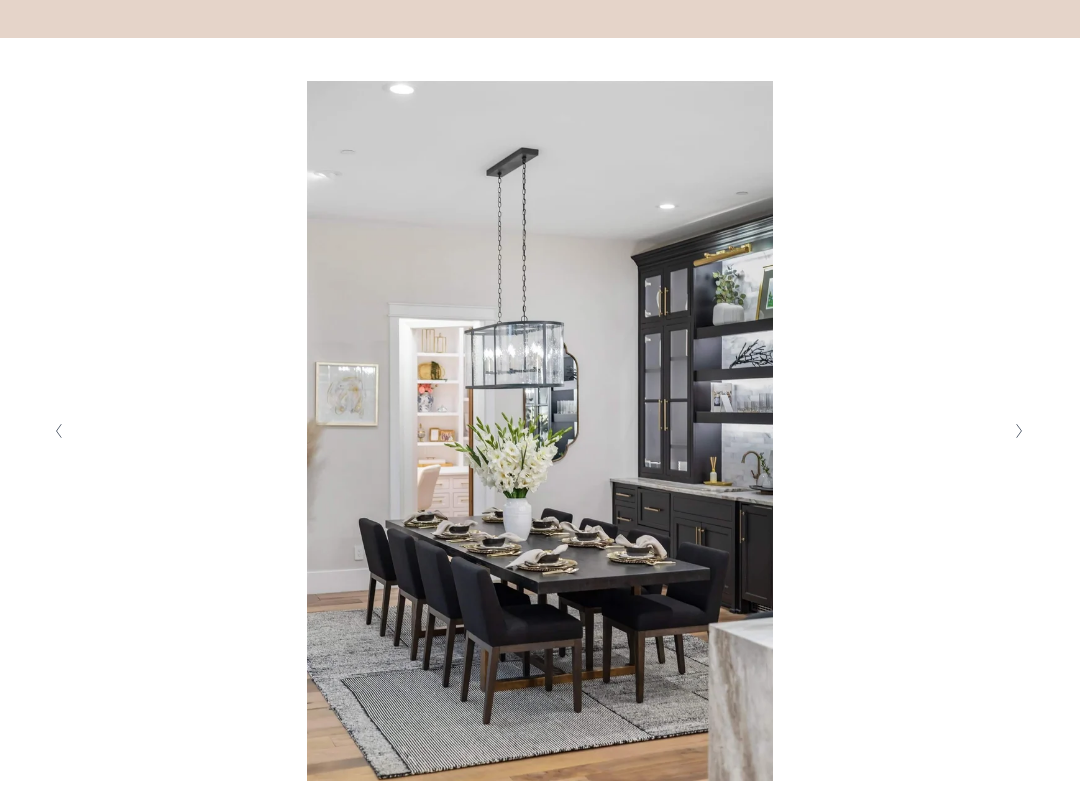 click at bounding box center (1020, 431) 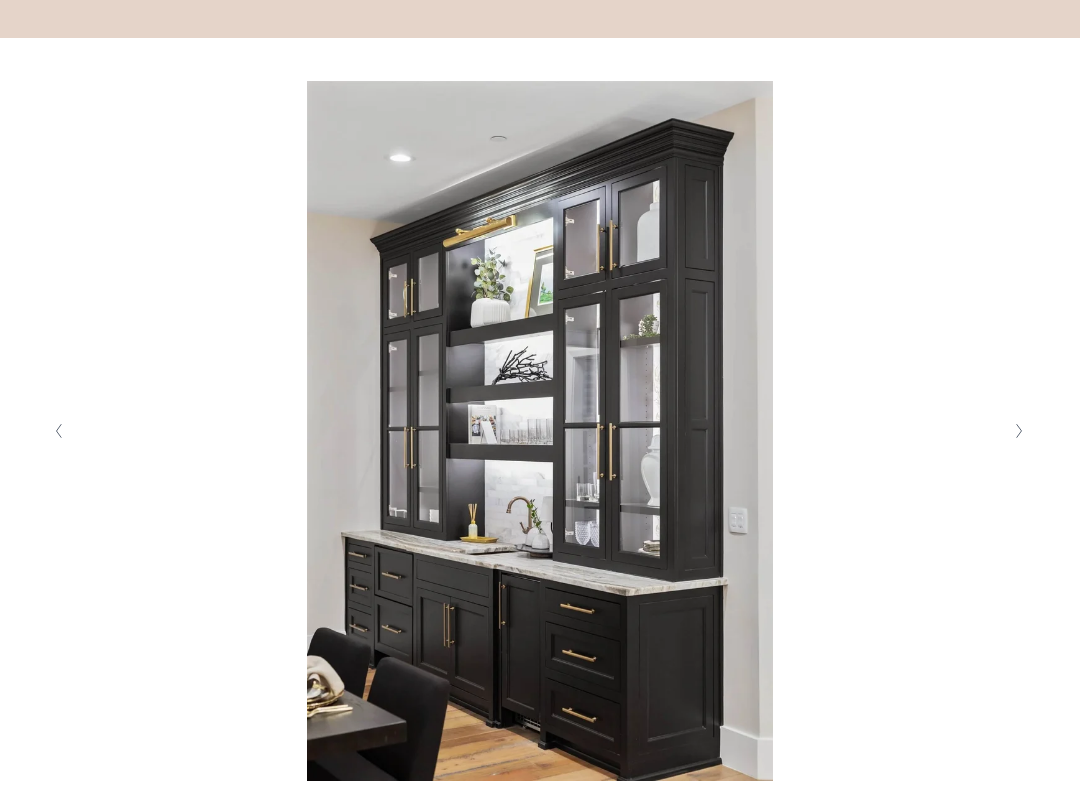 click at bounding box center (1019, 431) 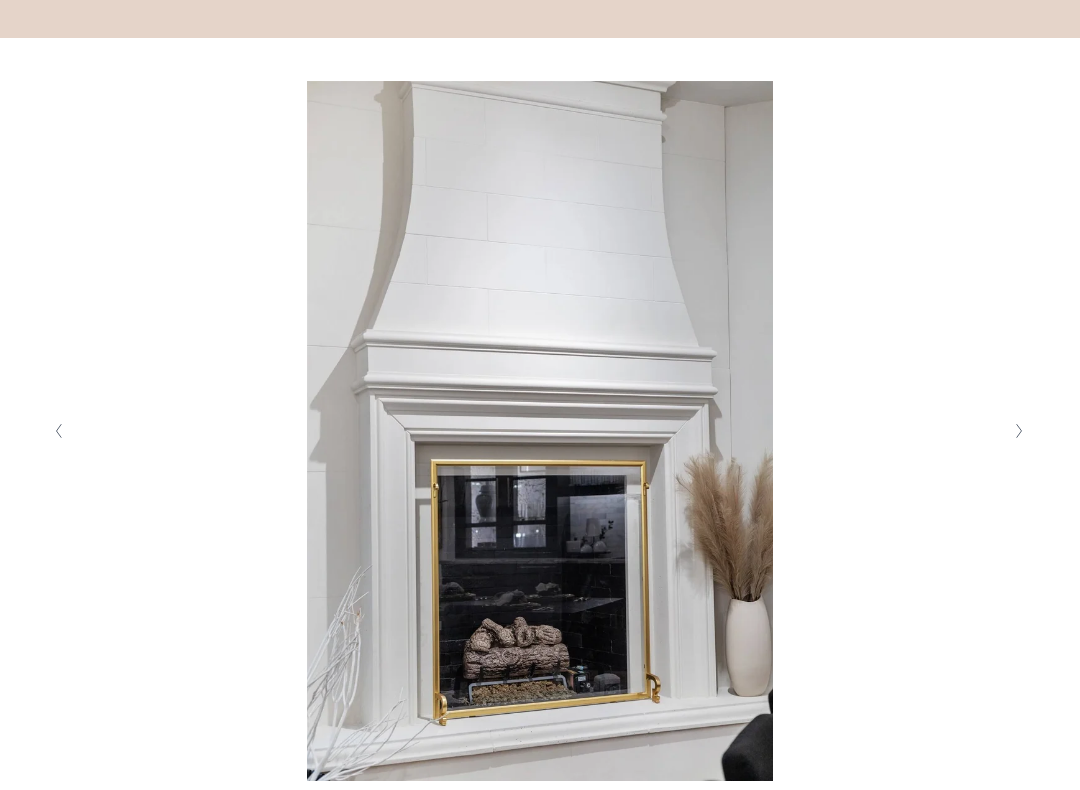 click at bounding box center (58, 431) 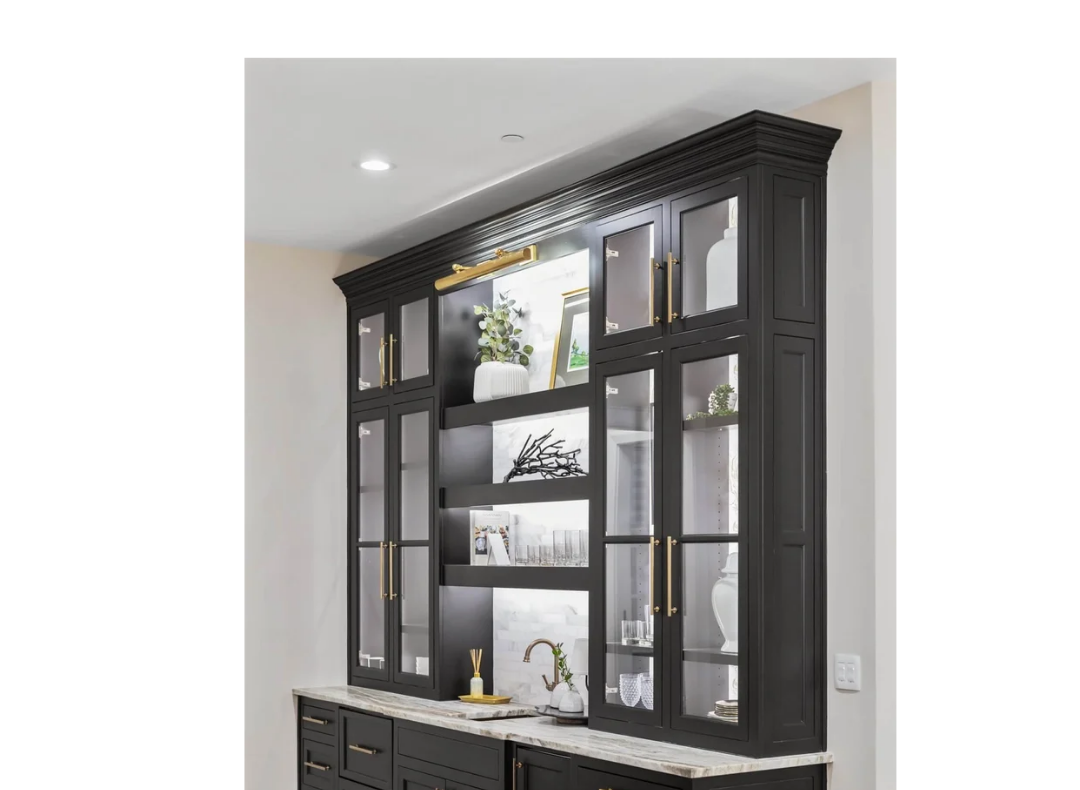 scroll, scrollTop: 250, scrollLeft: 0, axis: vertical 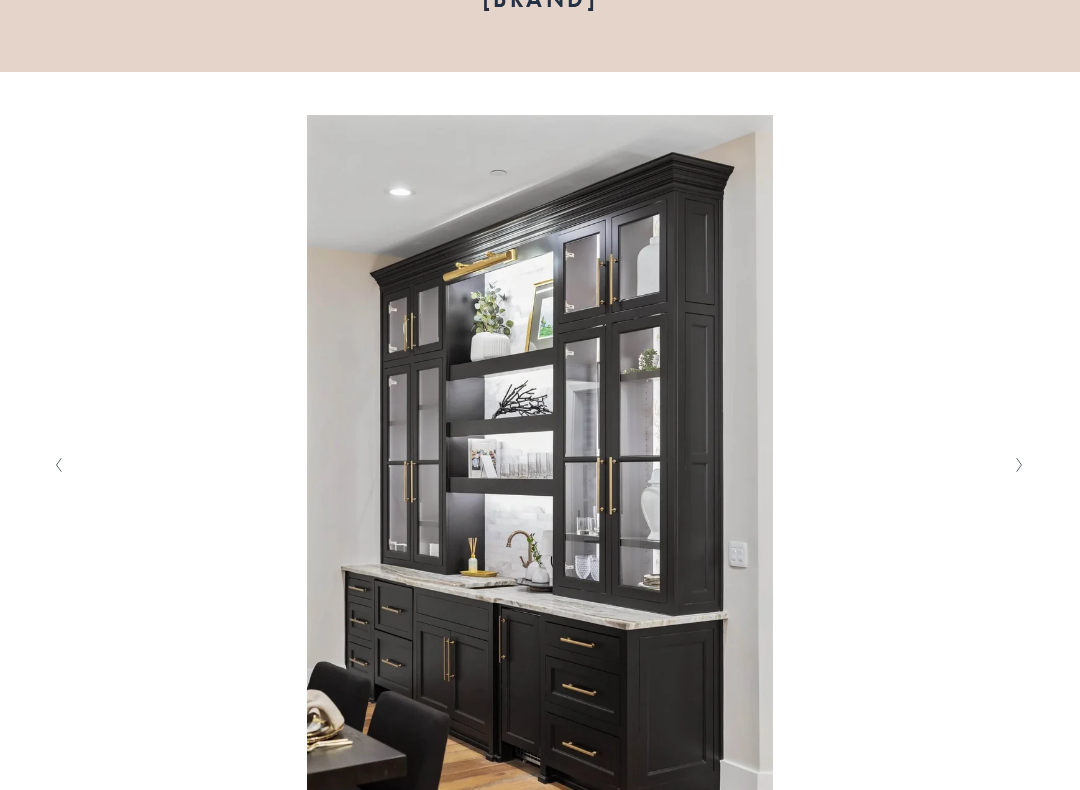 click at bounding box center (1020, 465) 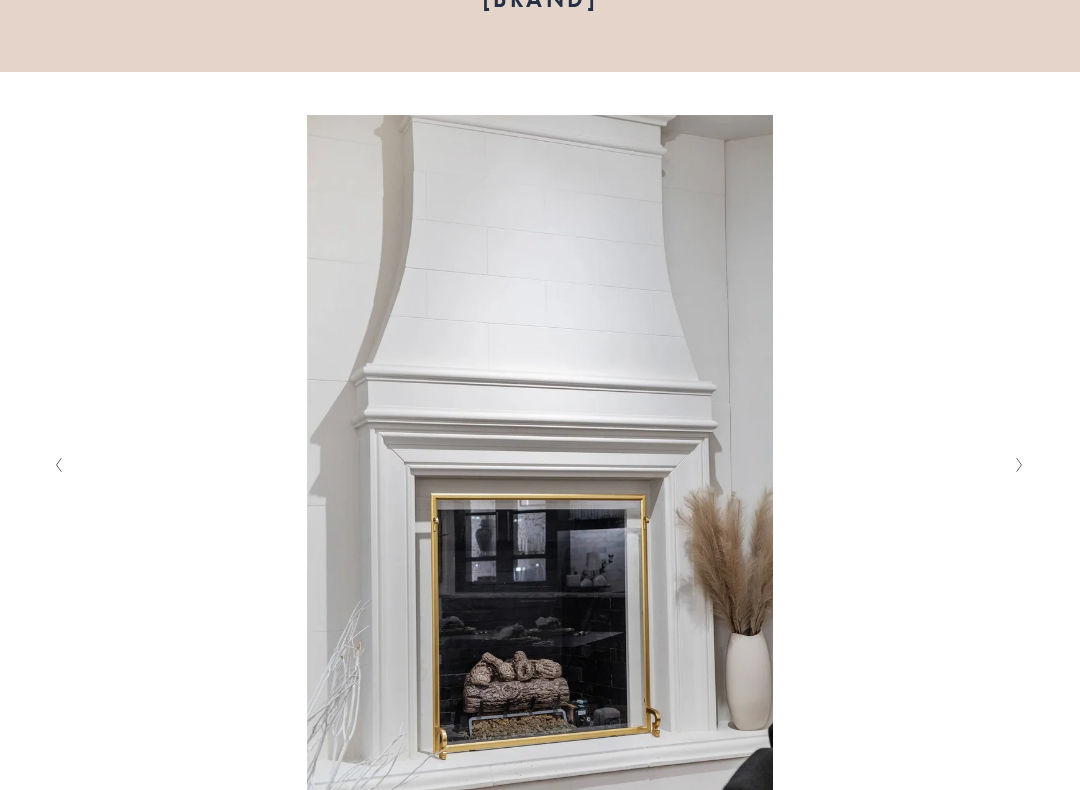 click at bounding box center [1020, 465] 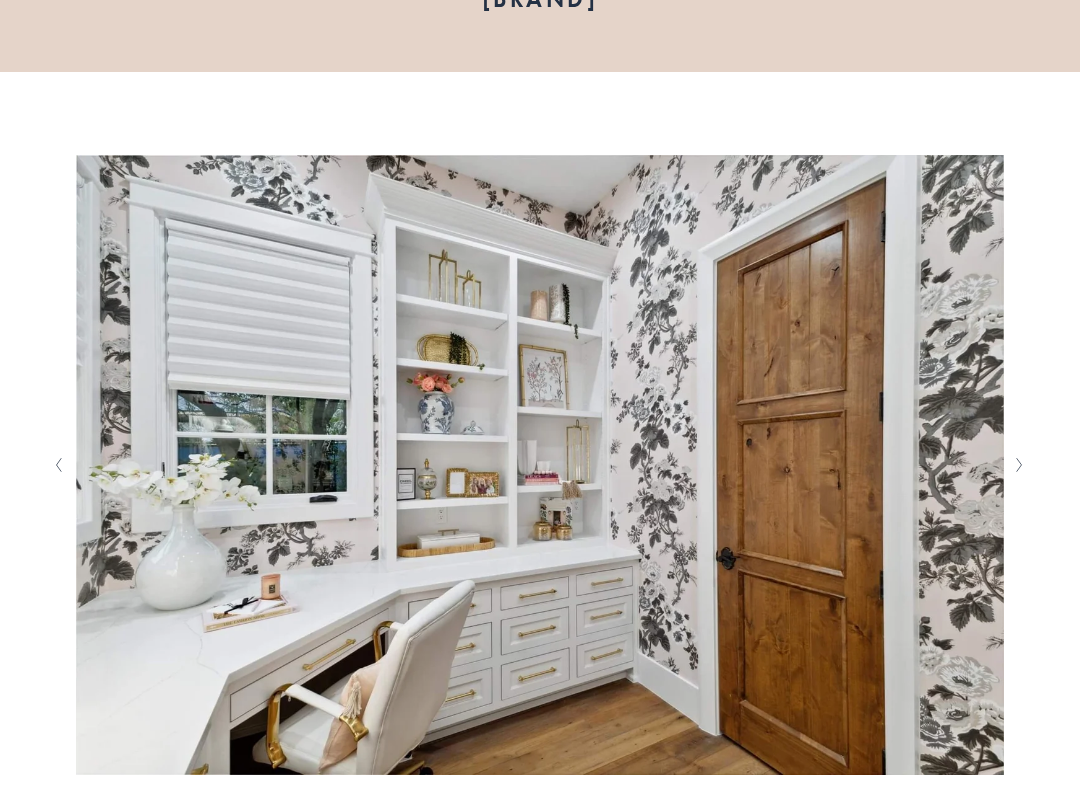 click at bounding box center [1020, 465] 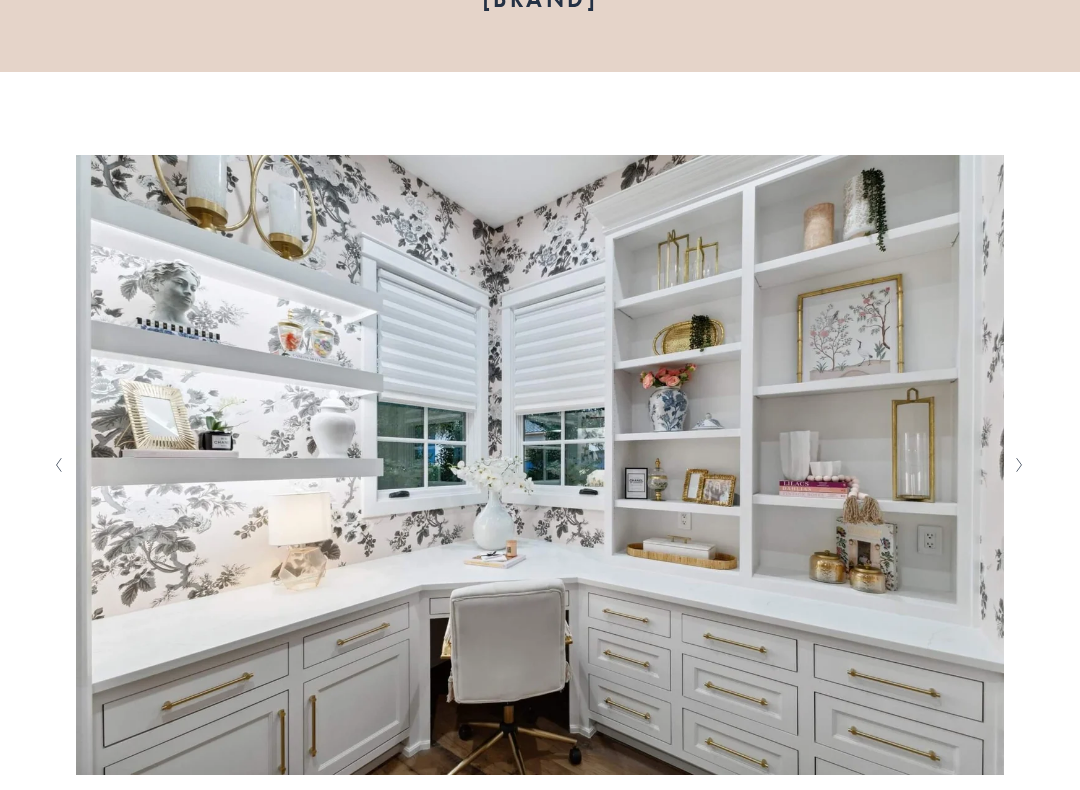 click at bounding box center [1020, 465] 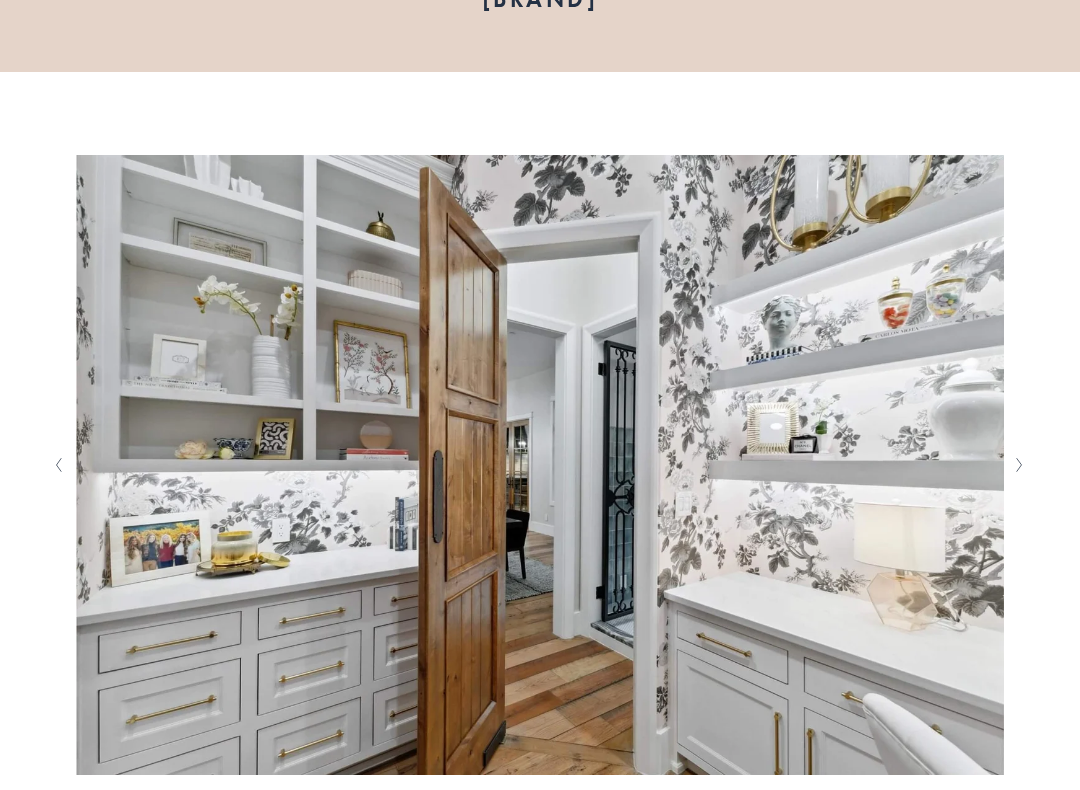 click at bounding box center [1020, 465] 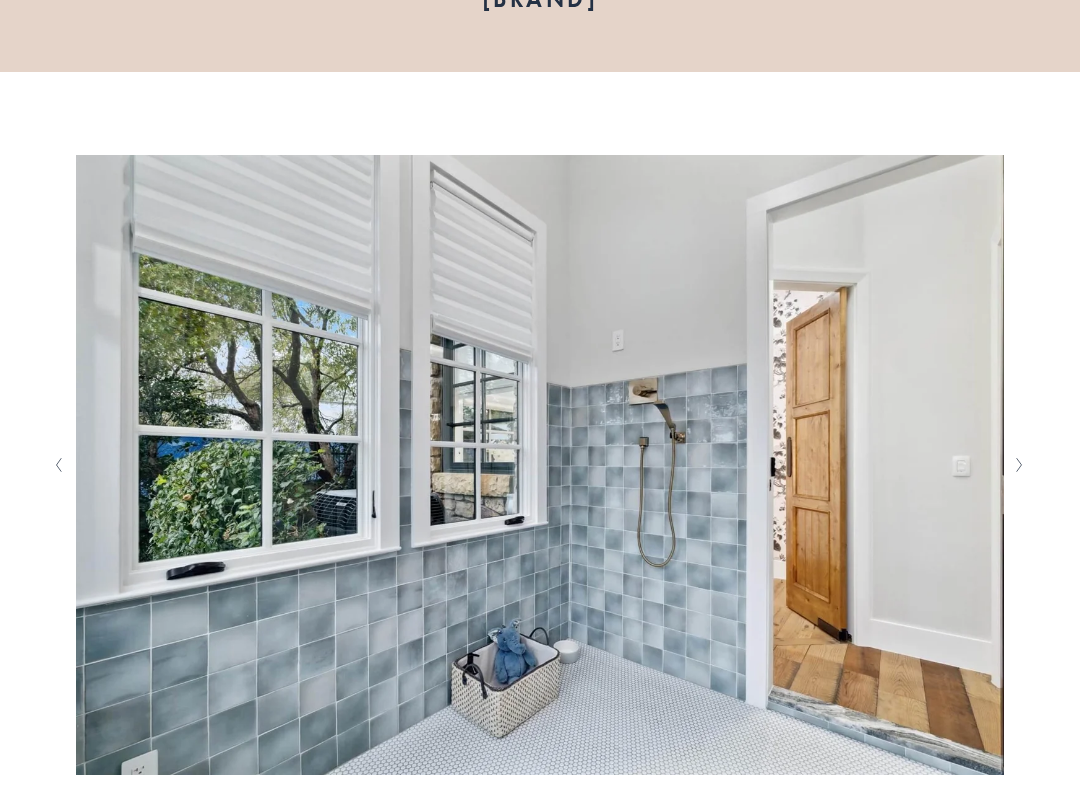 click at bounding box center [1020, 465] 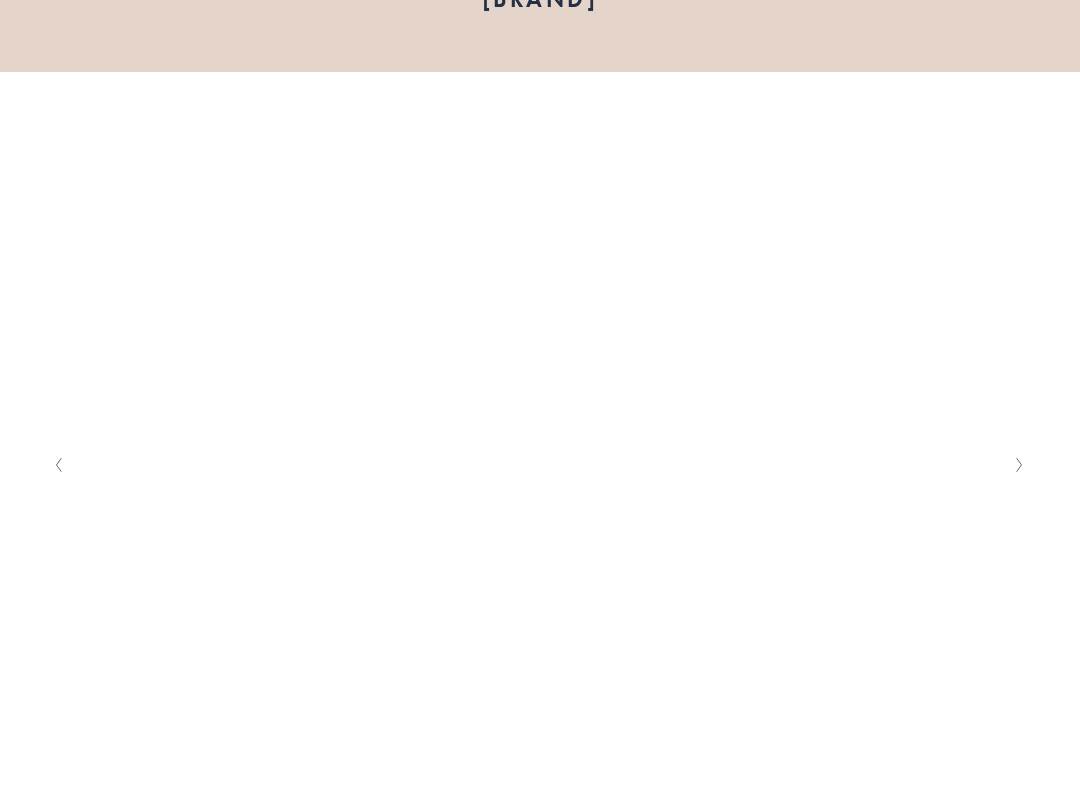 click at bounding box center (540, 465) 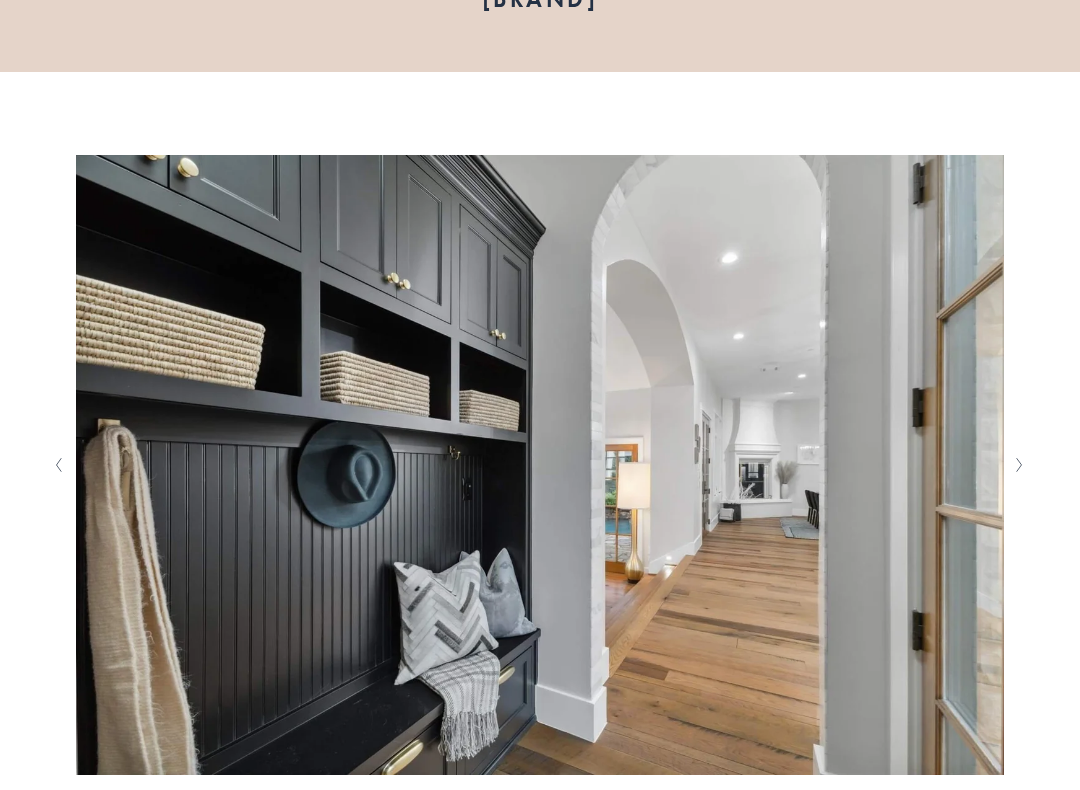 click at bounding box center [1020, 465] 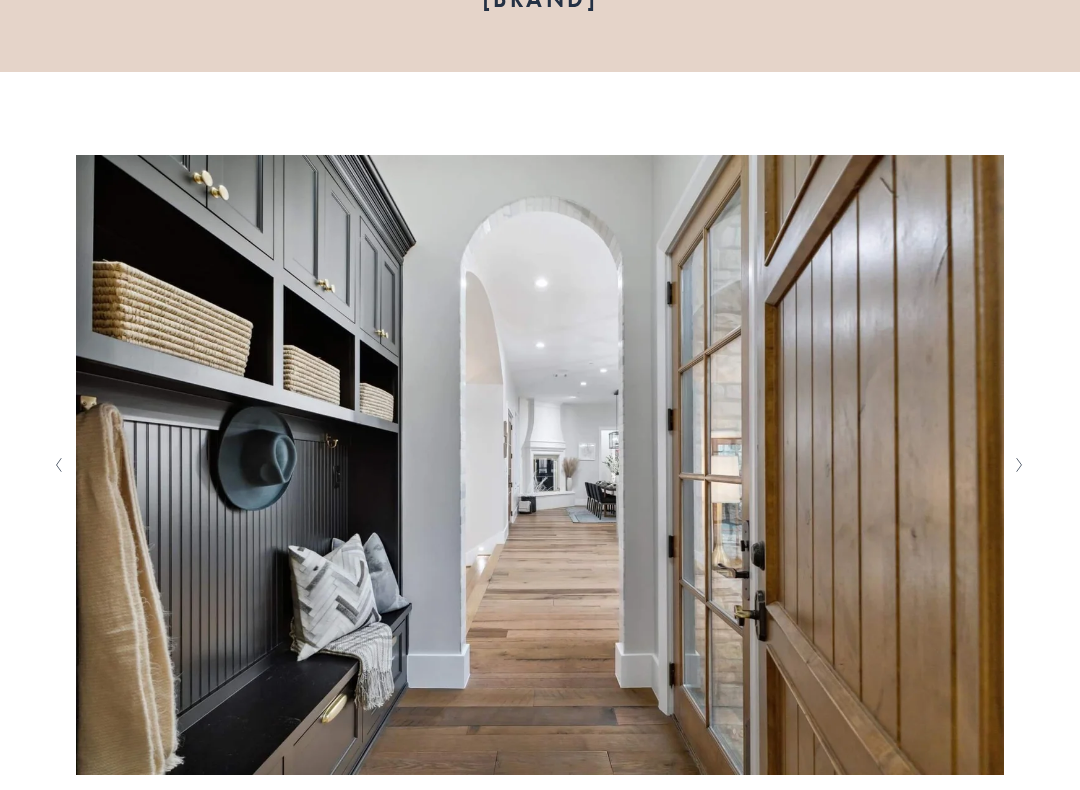 click at bounding box center (1020, 465) 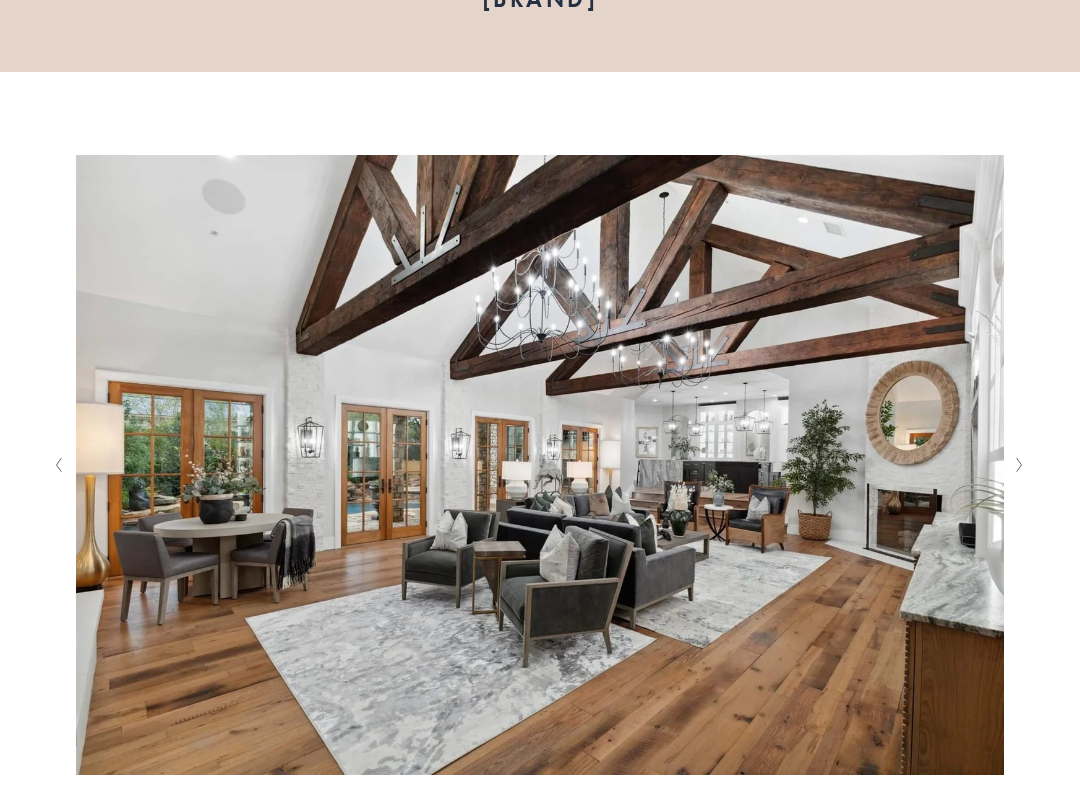 click at bounding box center [1020, 465] 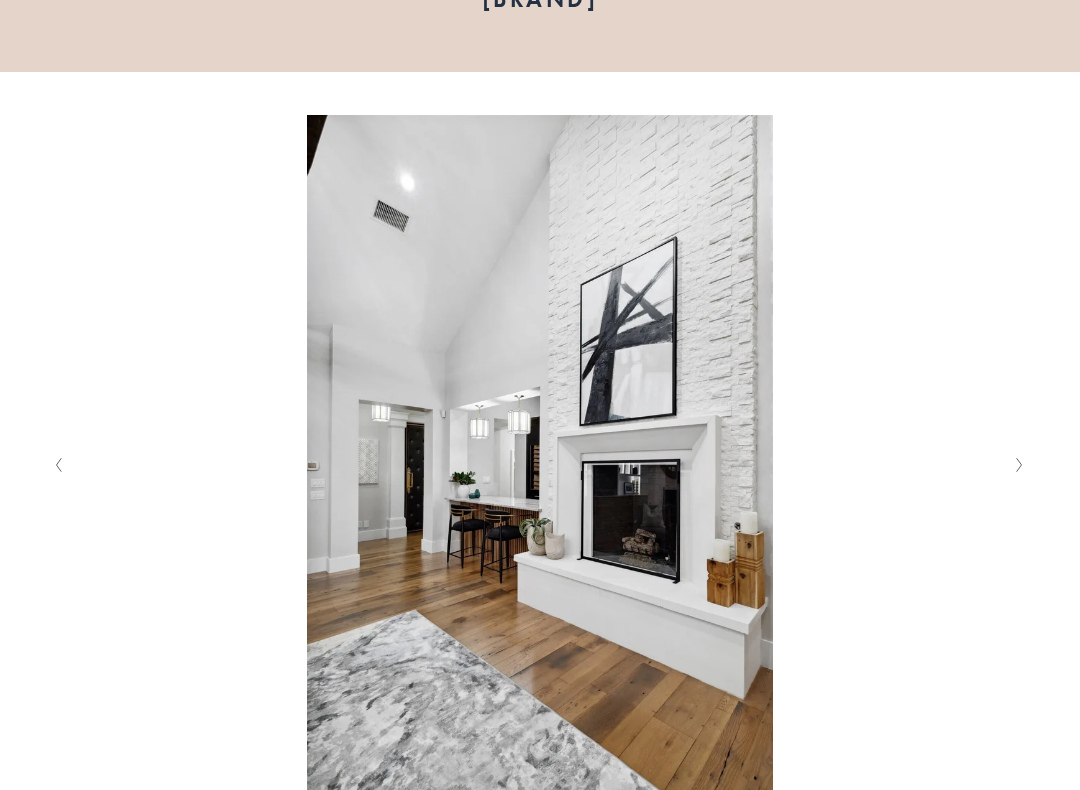click at bounding box center (1020, 465) 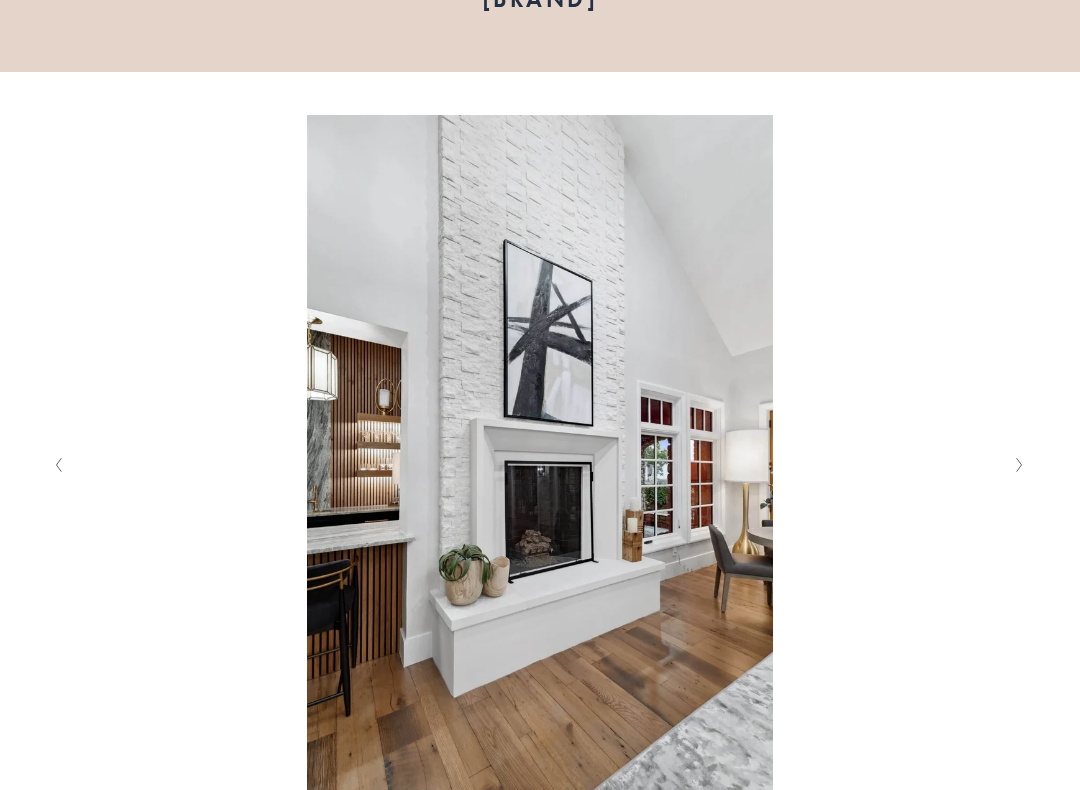 click at bounding box center (1020, 465) 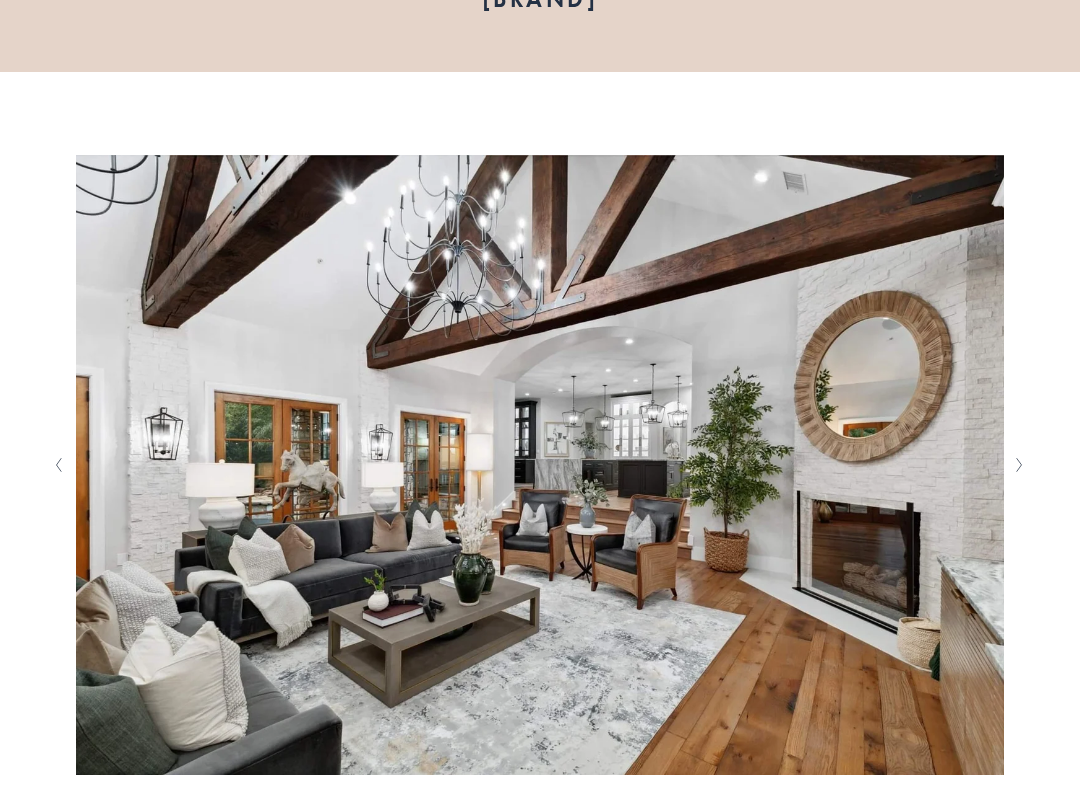 click at bounding box center [540, 465] 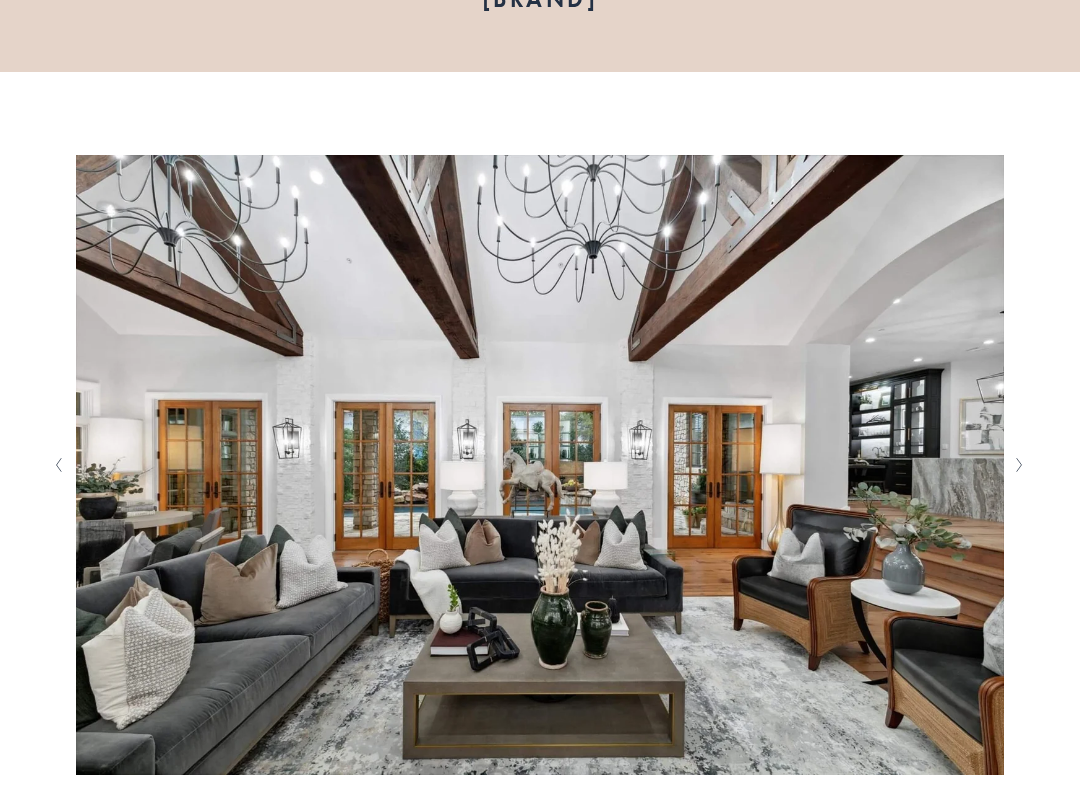 click at bounding box center [1020, 465] 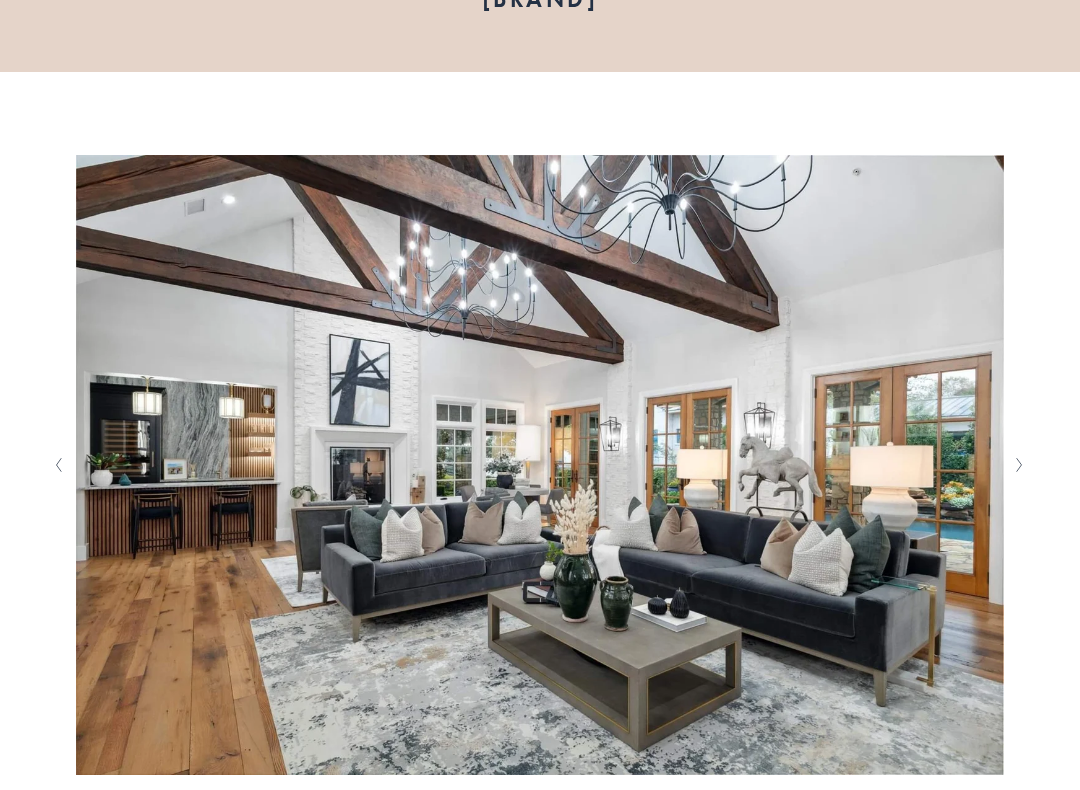 click at bounding box center [1020, 465] 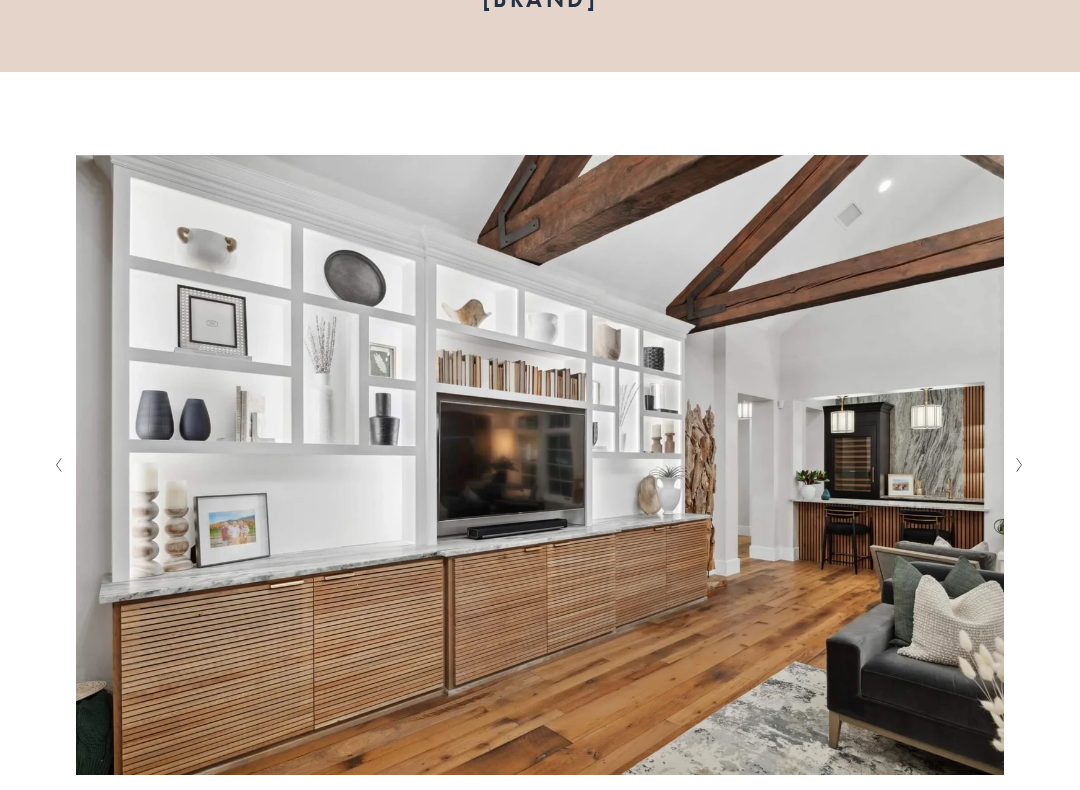 click at bounding box center [1020, 465] 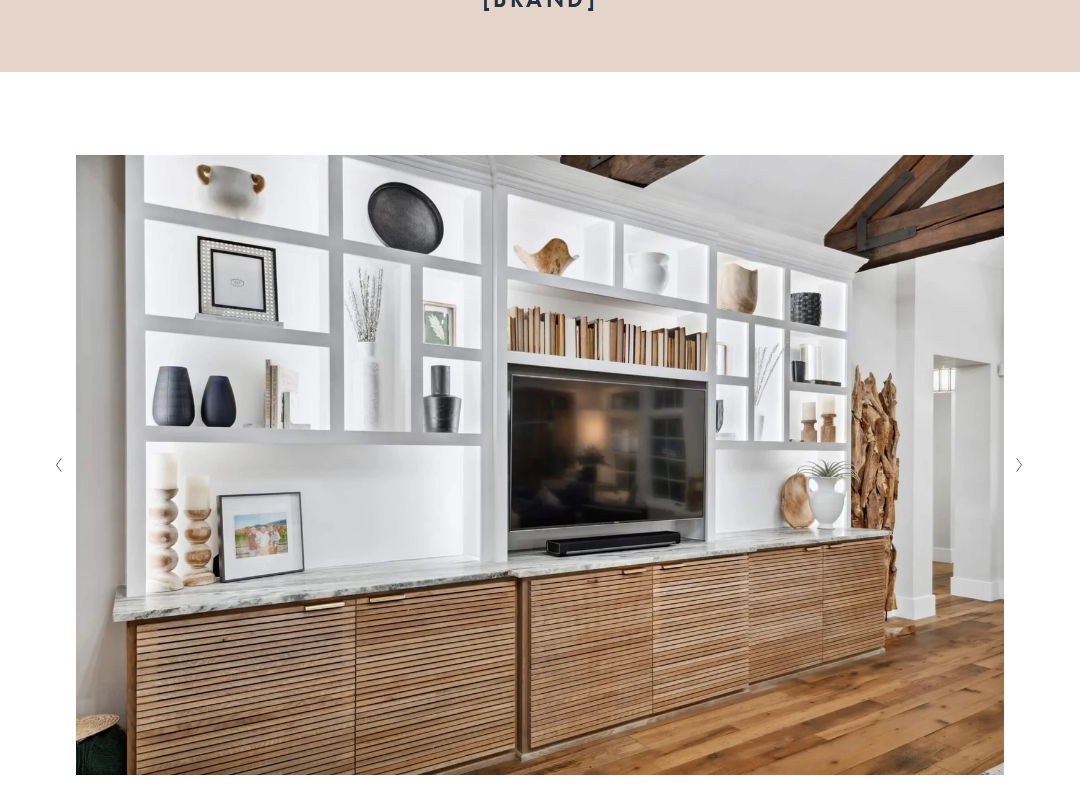 click at bounding box center (1020, 465) 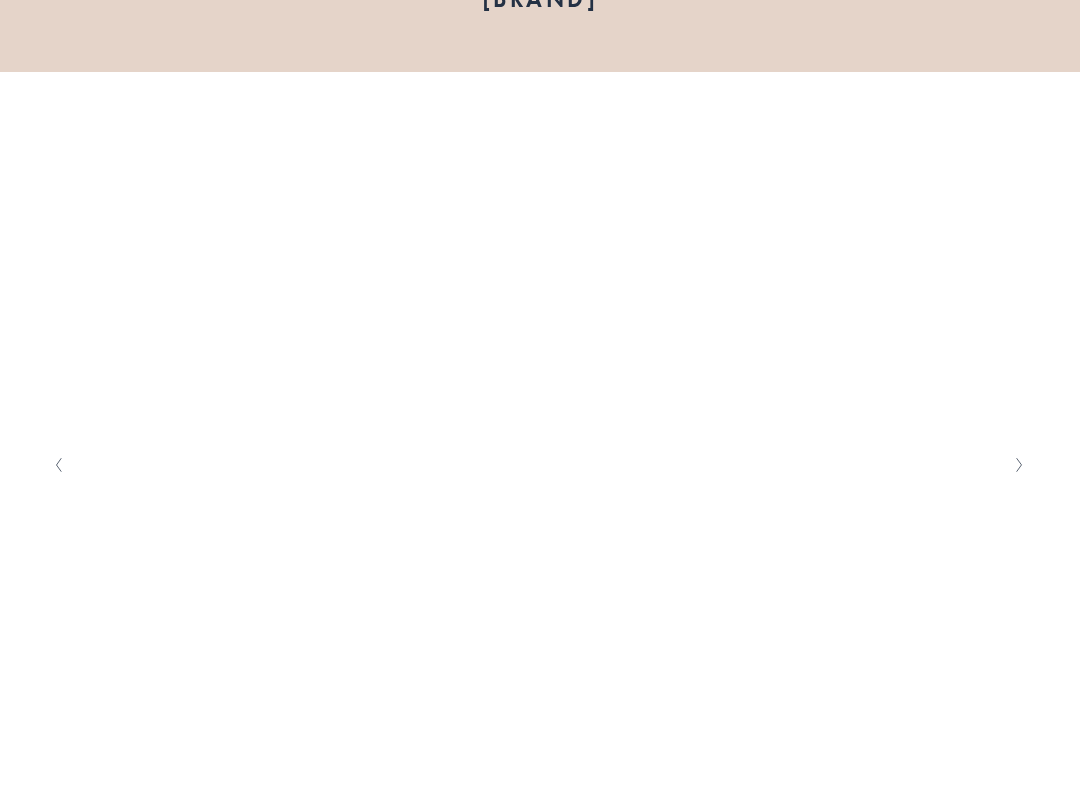 click at bounding box center (1020, 465) 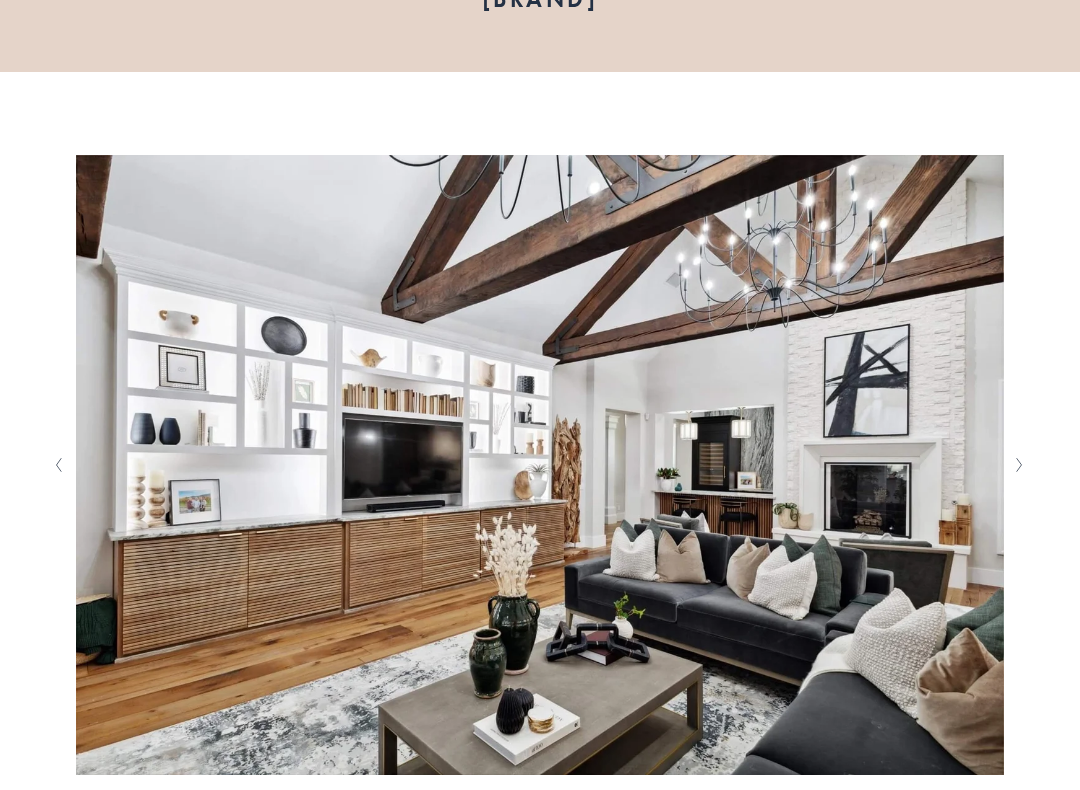 click at bounding box center (540, 465) 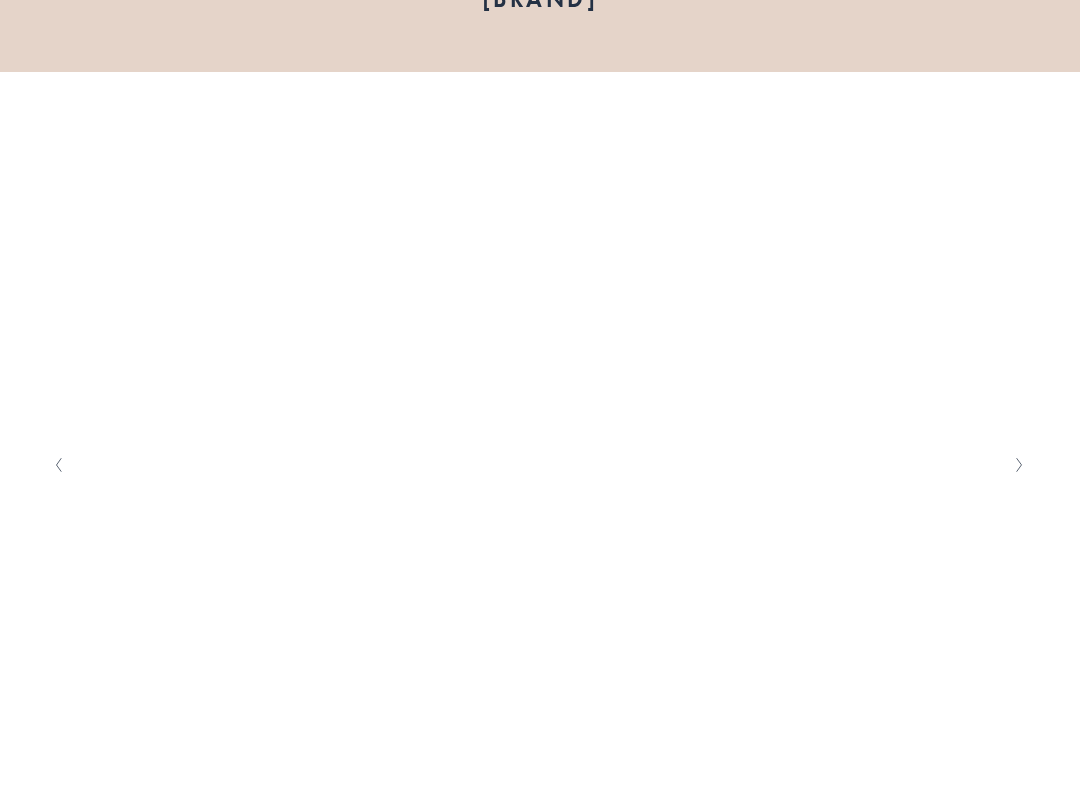 click at bounding box center (1020, 465) 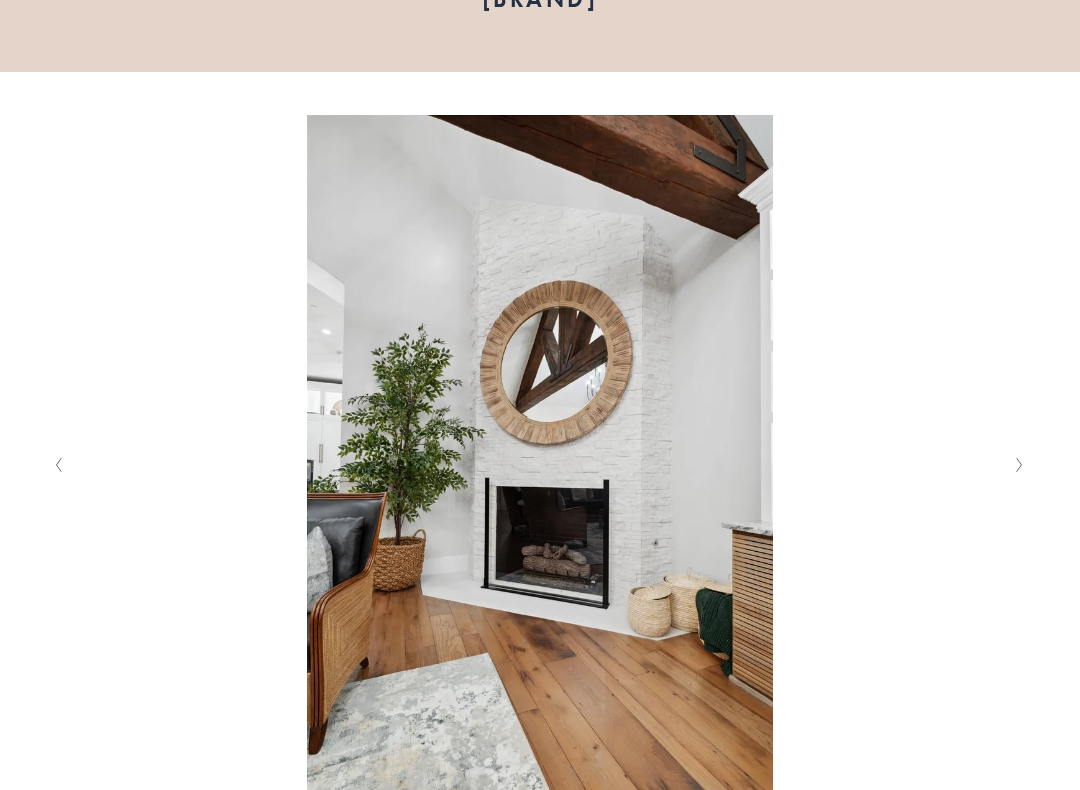 click at bounding box center [1019, 465] 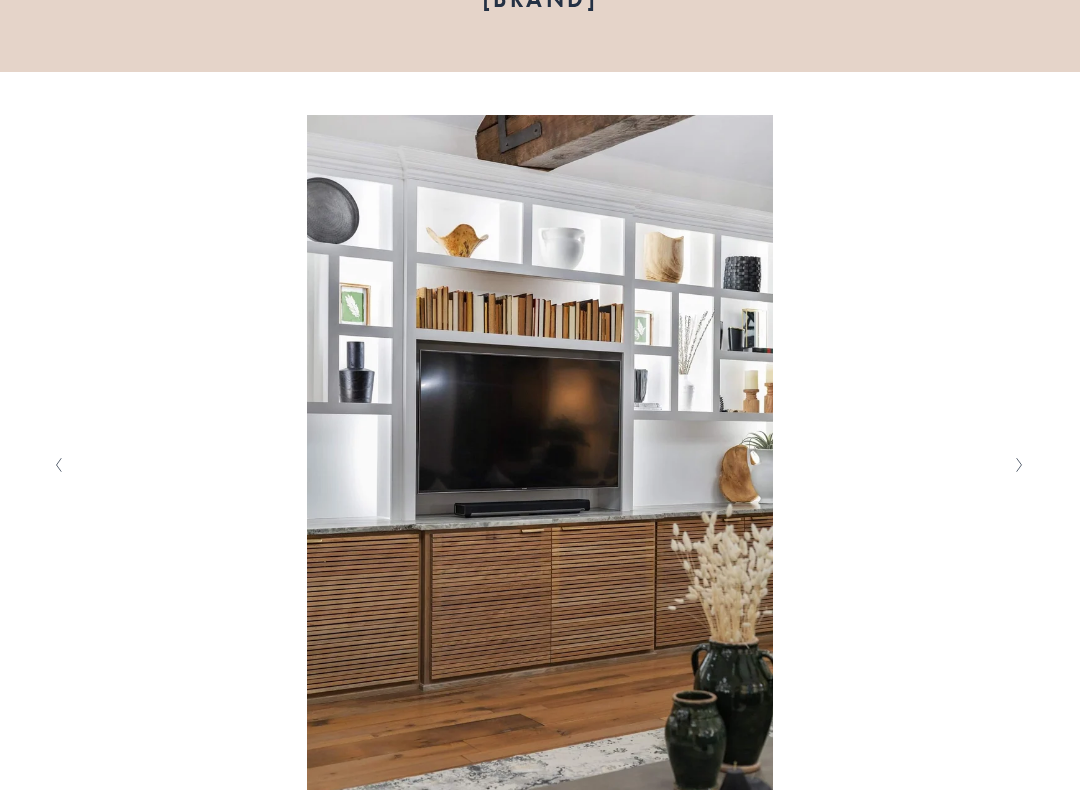 click at bounding box center [1020, 465] 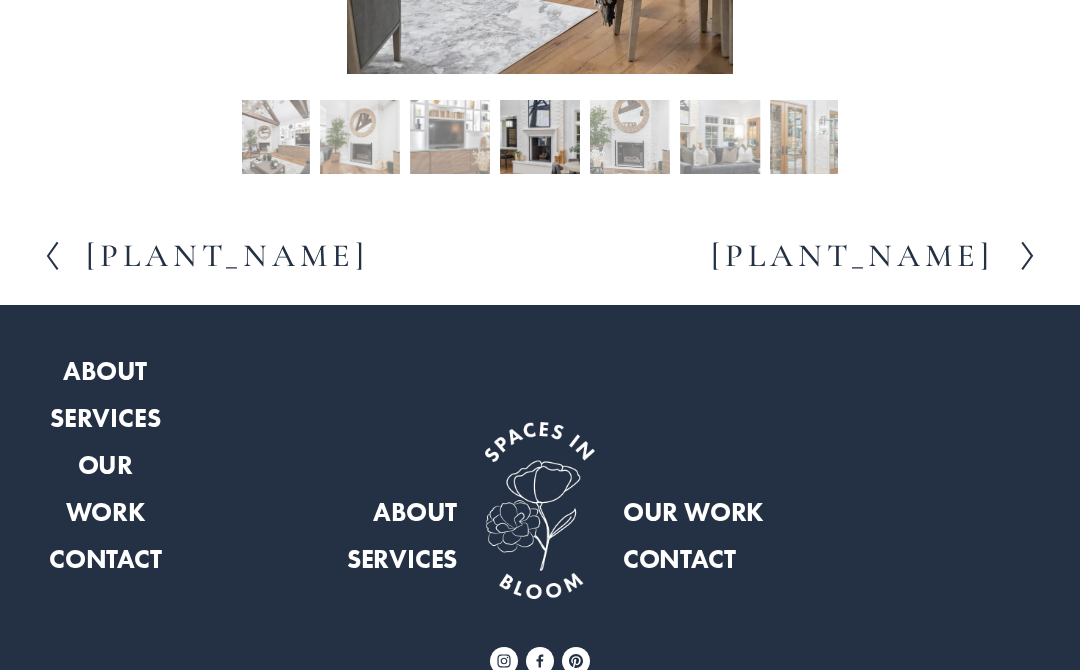 scroll, scrollTop: 875, scrollLeft: 0, axis: vertical 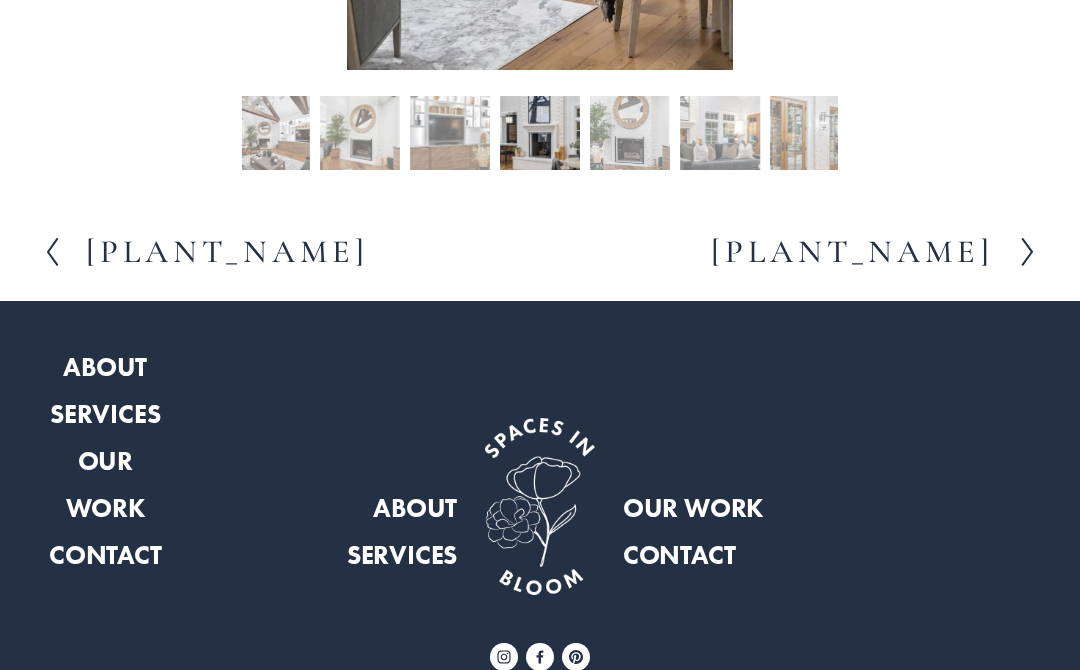 click on "Violet" at bounding box center (227, 252) 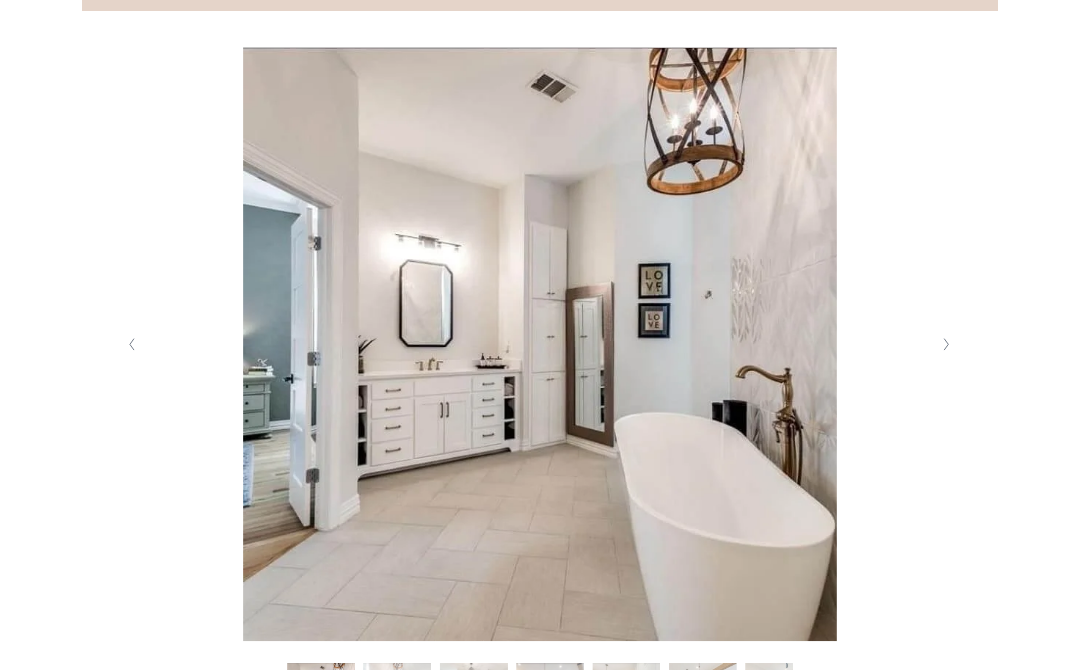 scroll, scrollTop: 0, scrollLeft: 0, axis: both 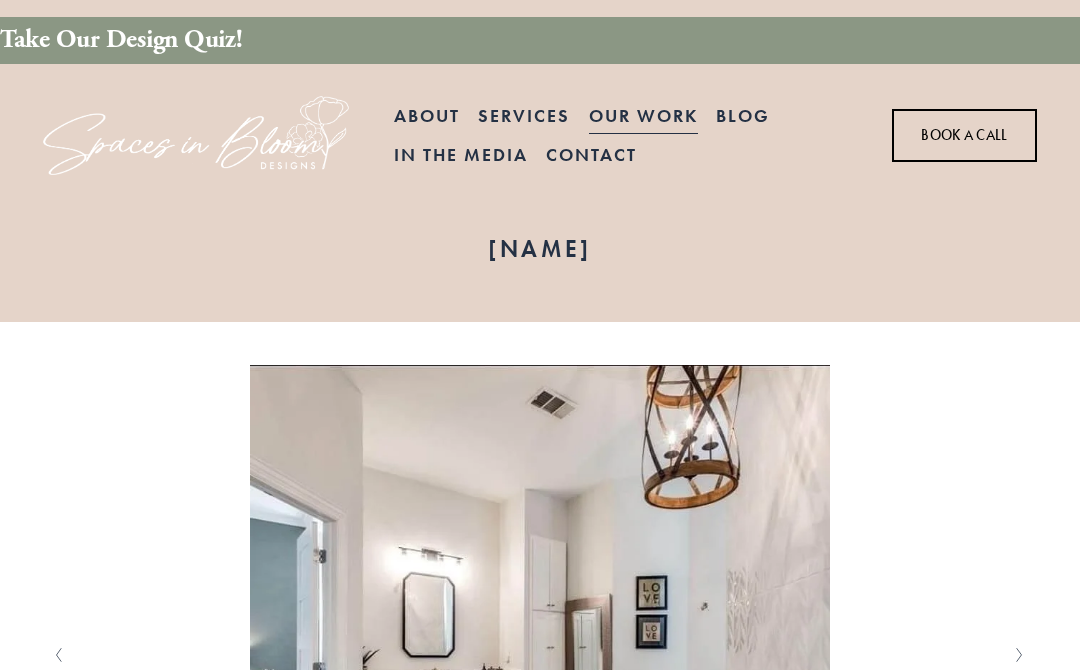 click on "Our Work" at bounding box center [643, 116] 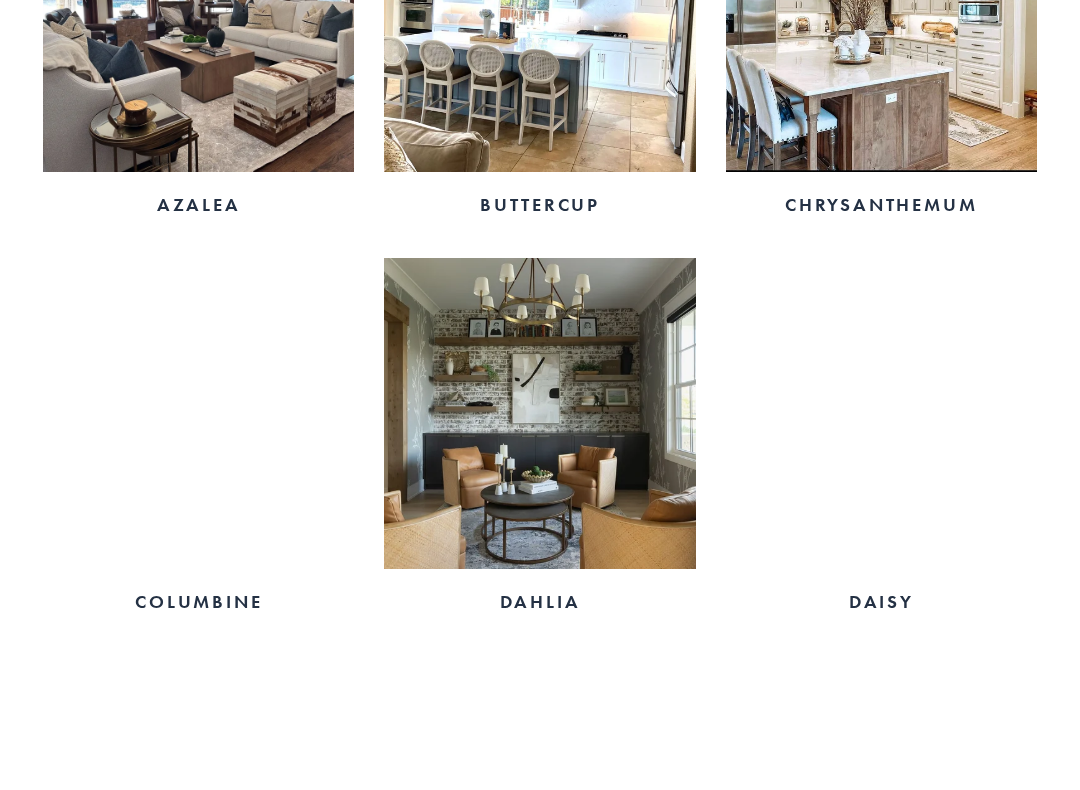 scroll, scrollTop: 1349, scrollLeft: 0, axis: vertical 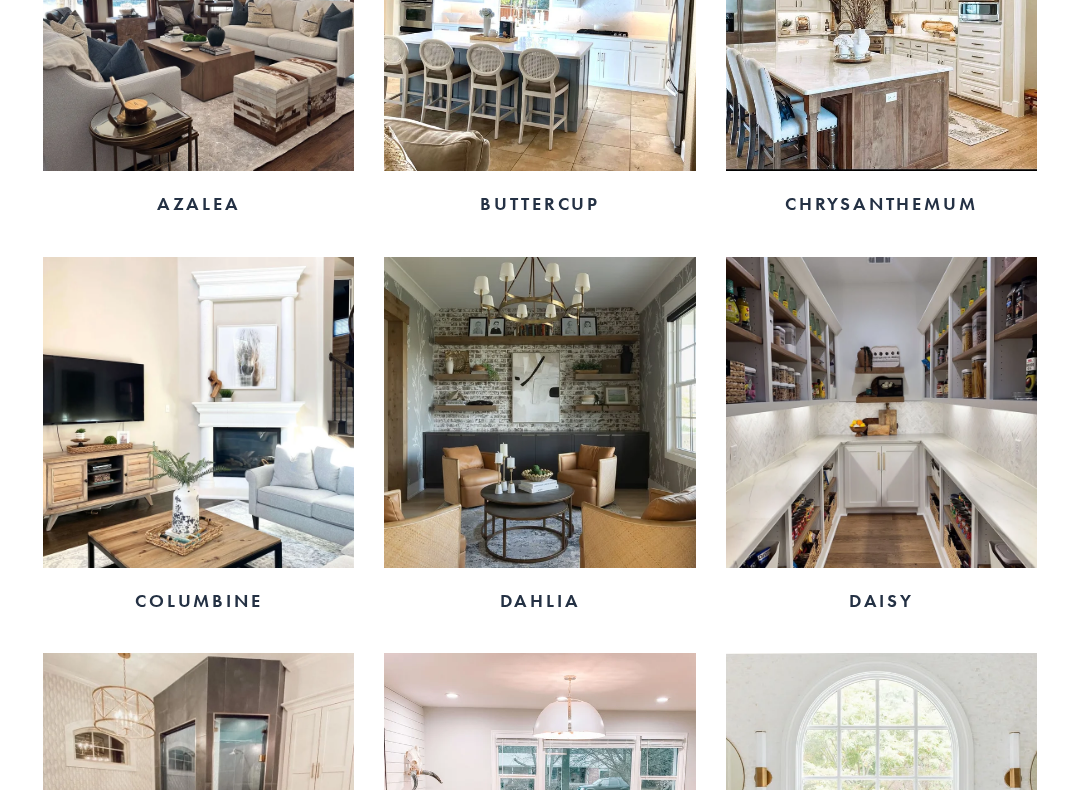 click at bounding box center (539, 412) 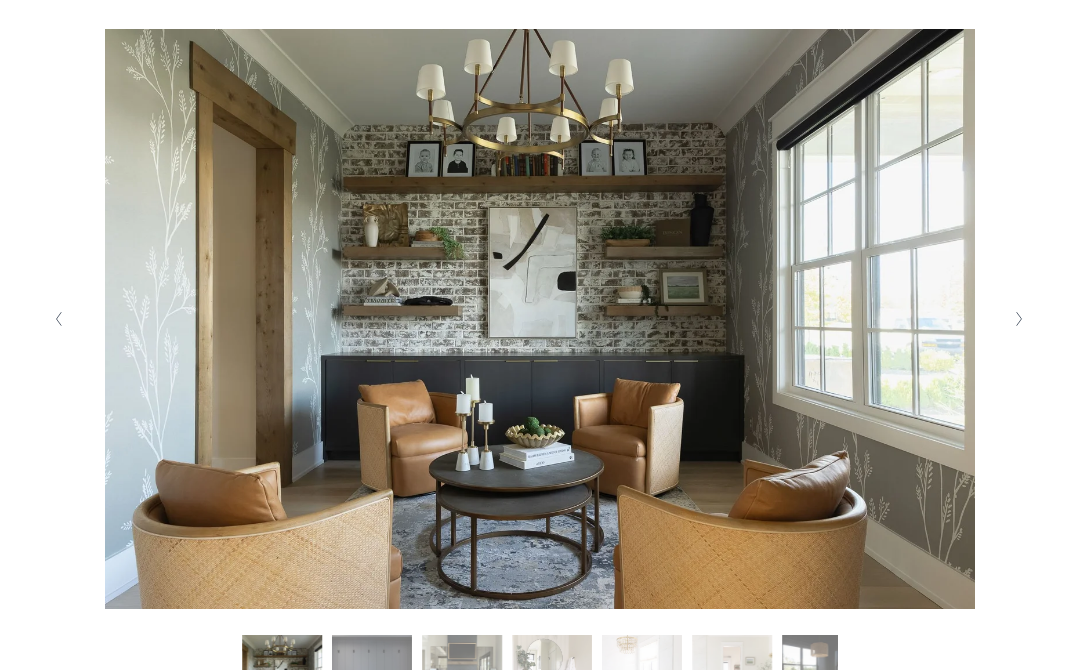 scroll, scrollTop: 335, scrollLeft: 0, axis: vertical 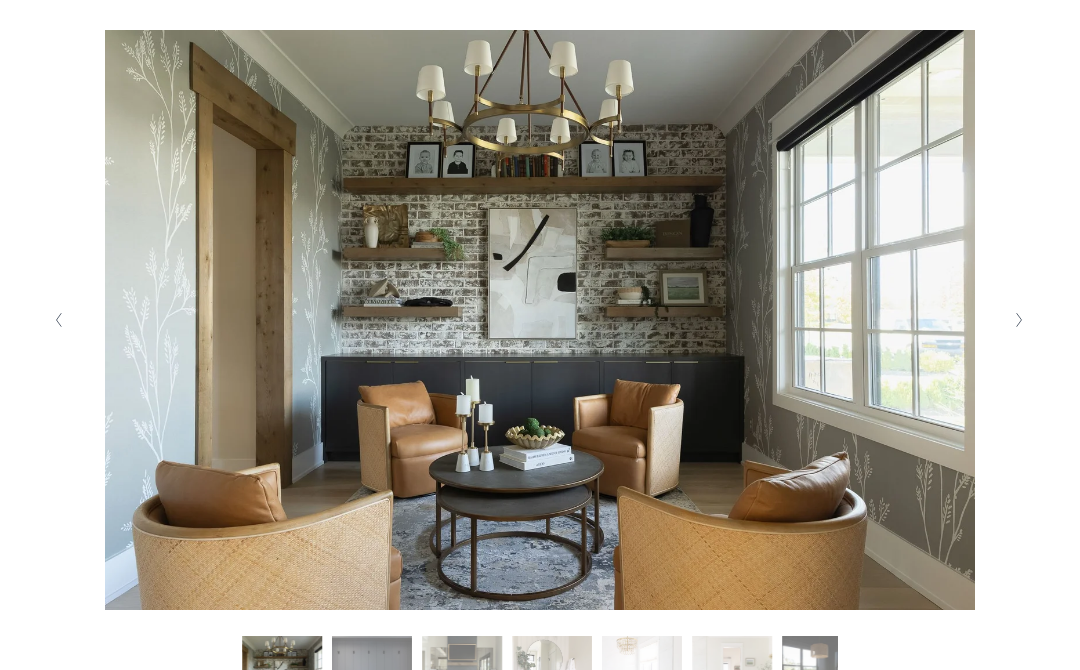 click at bounding box center (1019, 320) 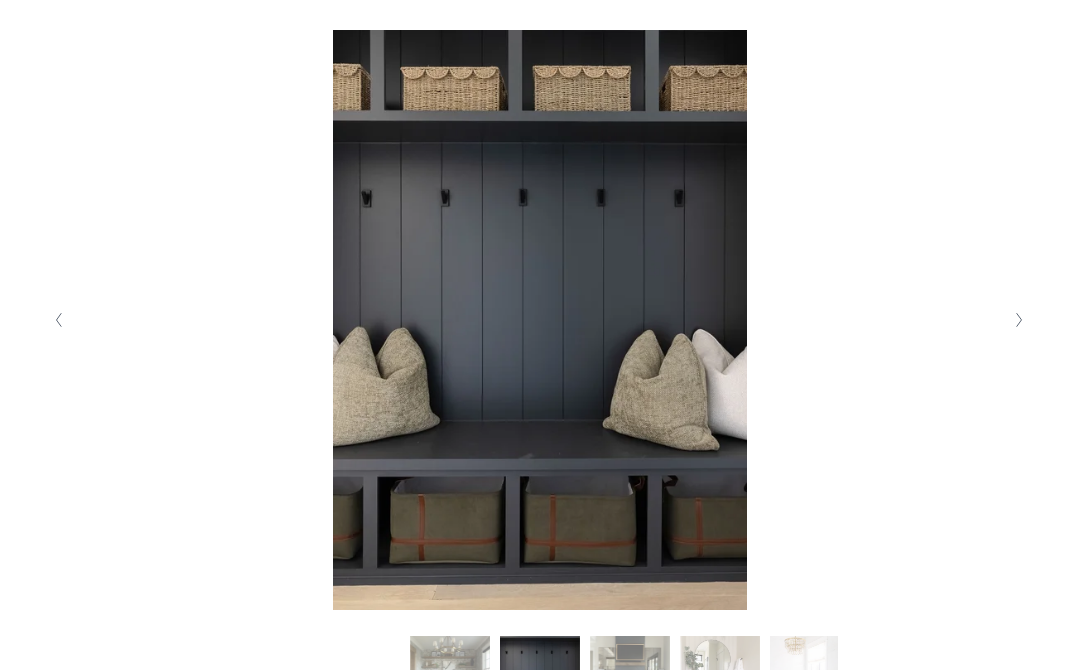 click at bounding box center [540, 320] 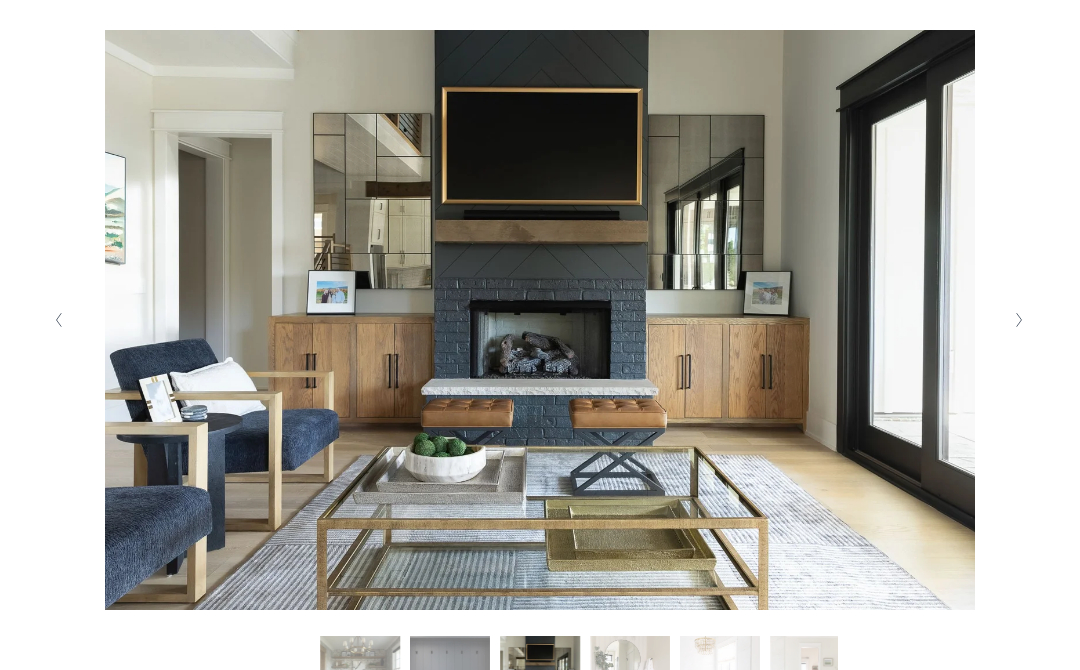 click at bounding box center [1020, 320] 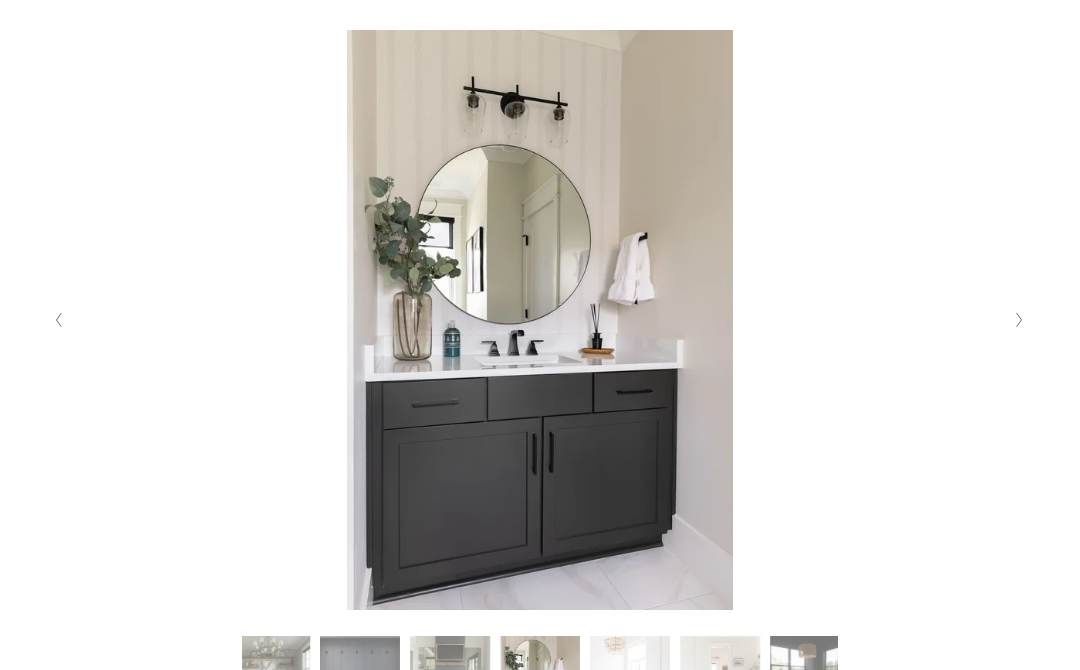 click at bounding box center (1019, 320) 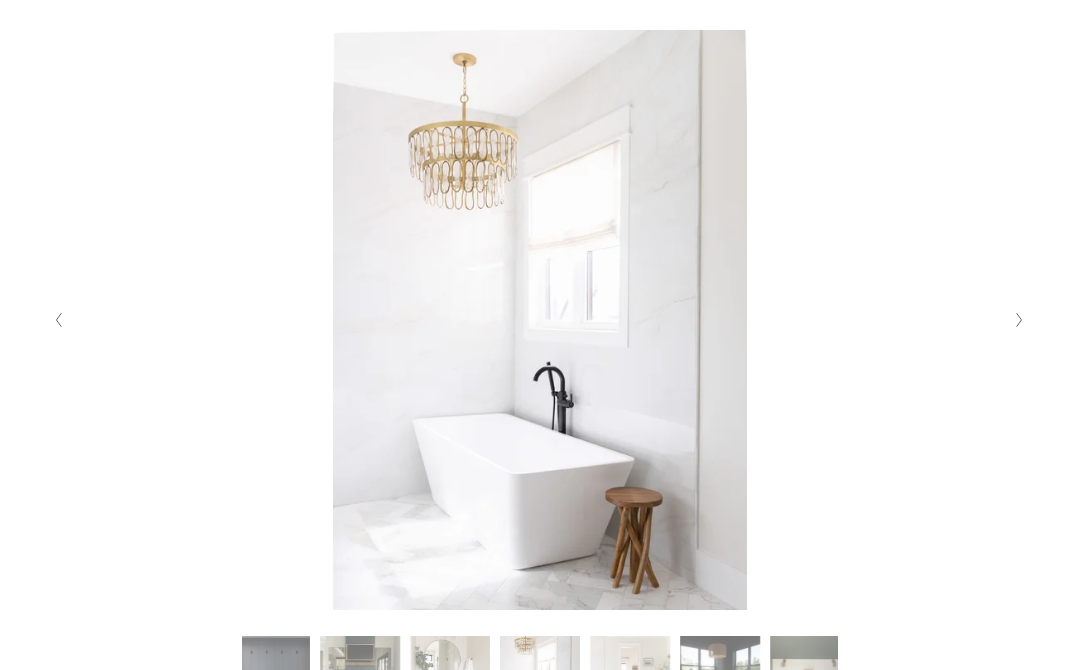 click at bounding box center [540, 320] 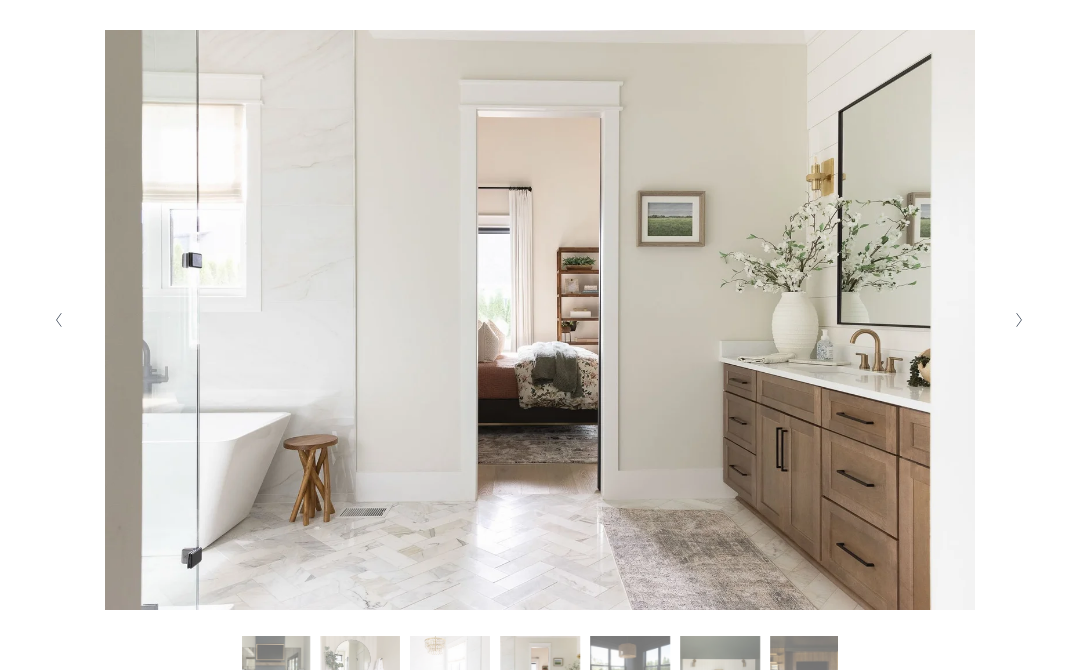 click at bounding box center [540, 320] 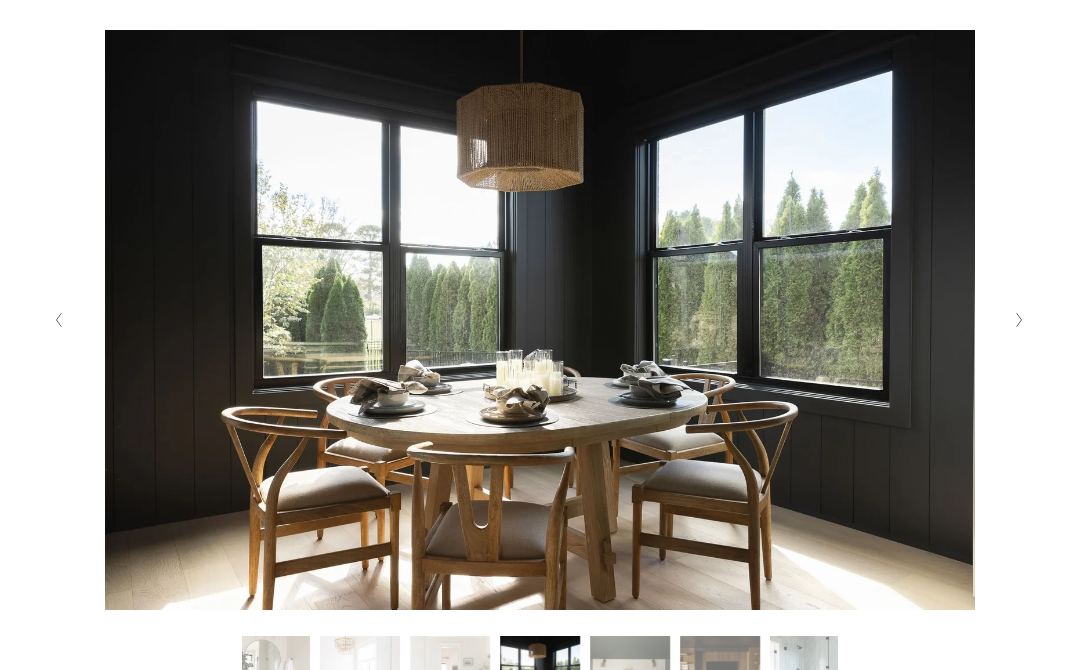 click at bounding box center [1020, 320] 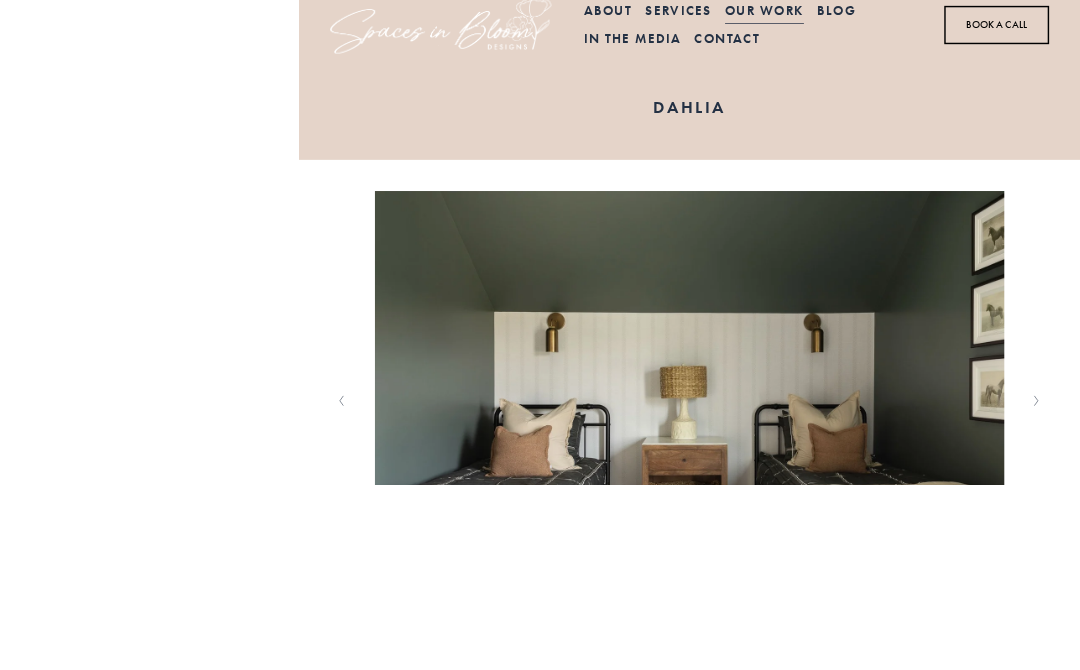 scroll, scrollTop: 327, scrollLeft: 0, axis: vertical 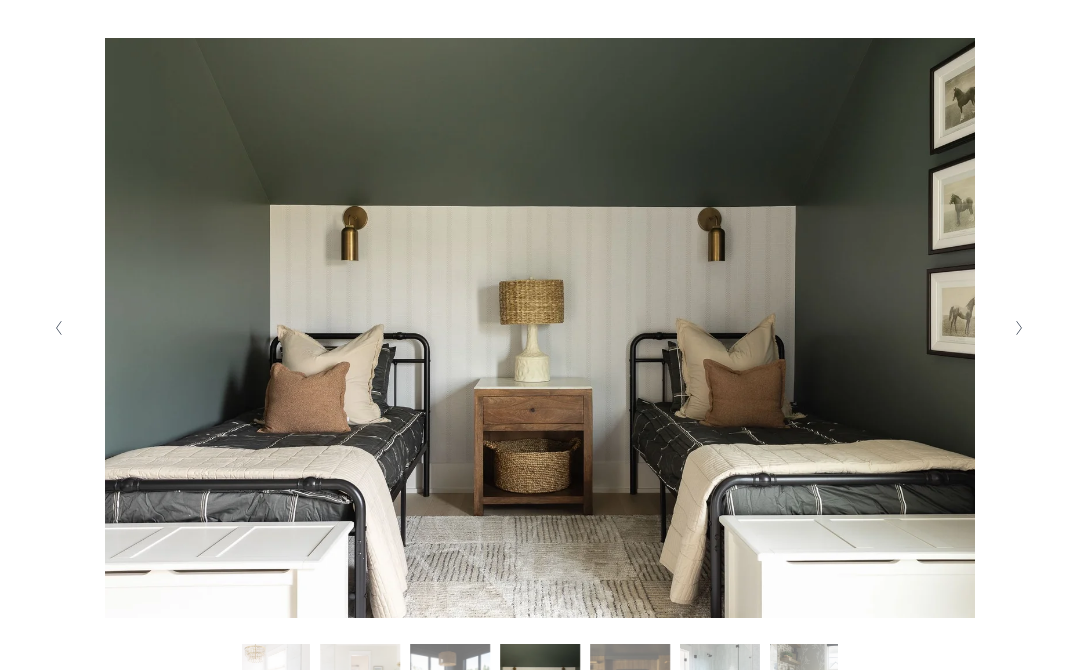 click at bounding box center [1020, 328] 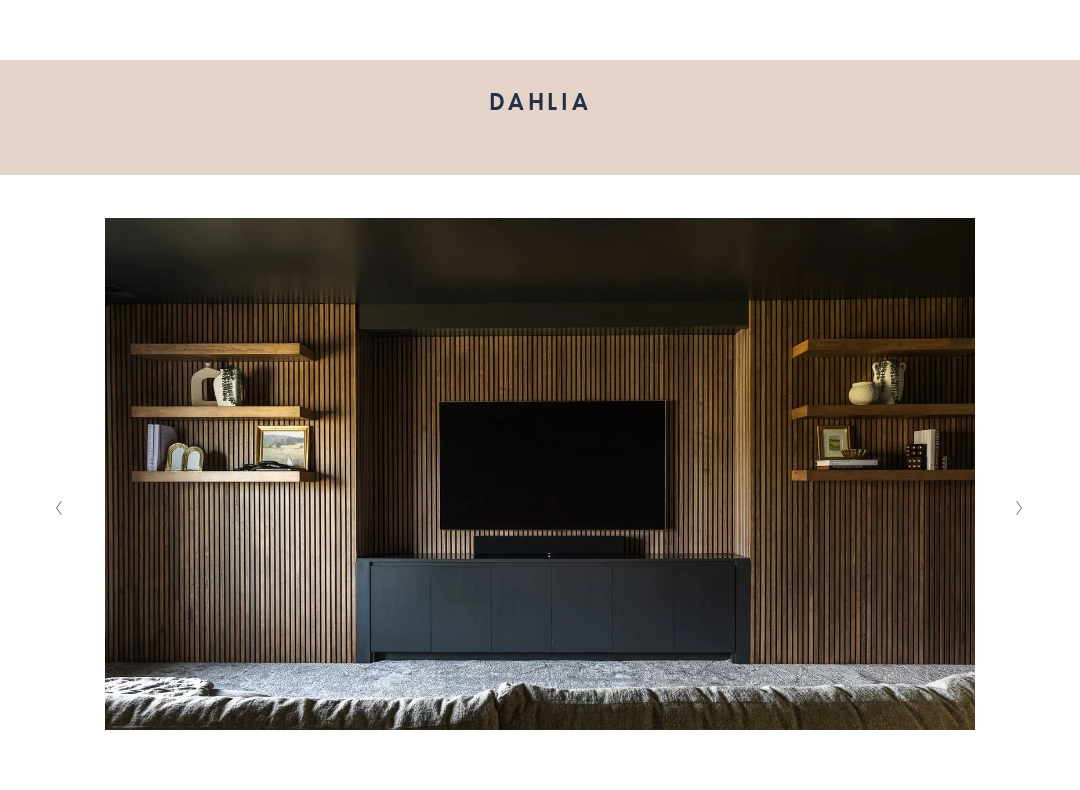 scroll, scrollTop: 209, scrollLeft: 0, axis: vertical 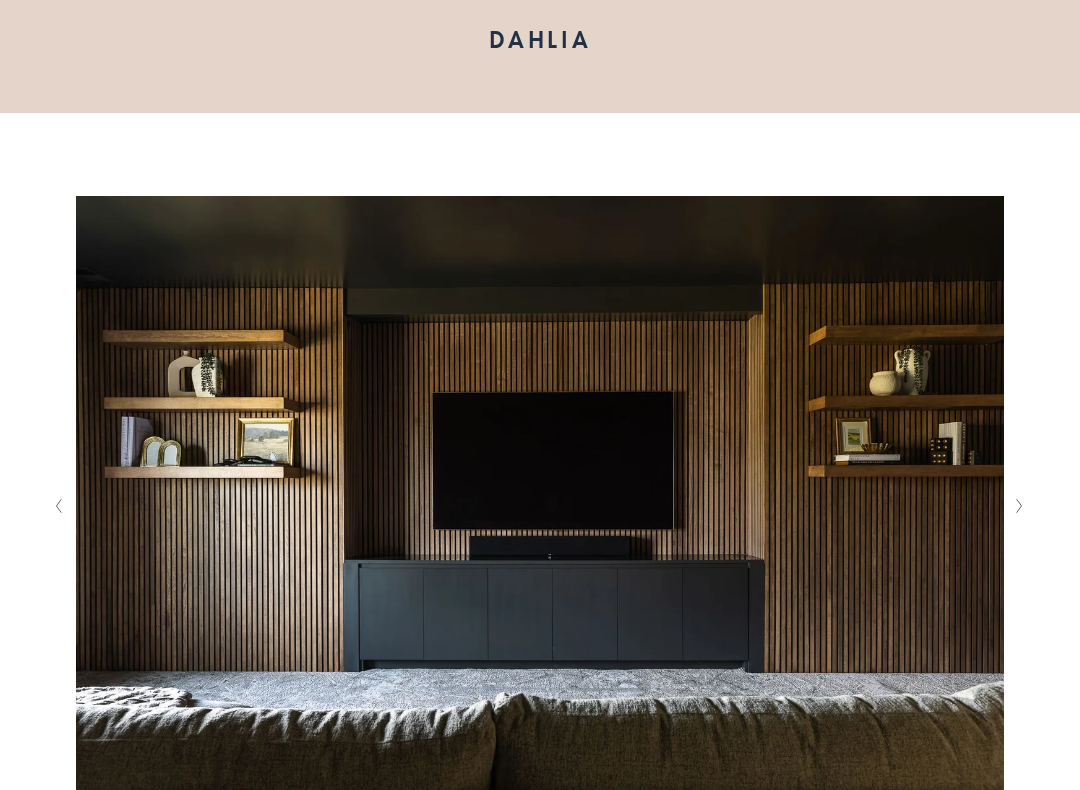 click at bounding box center (1020, 506) 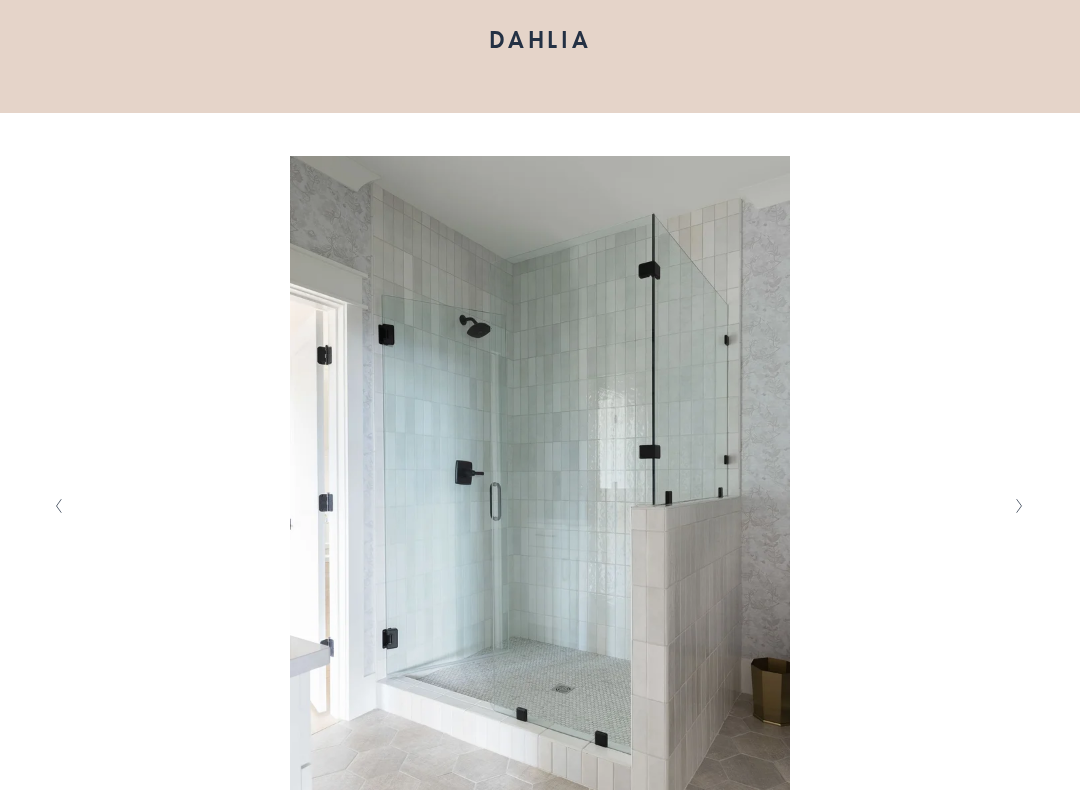 click at bounding box center (1020, 506) 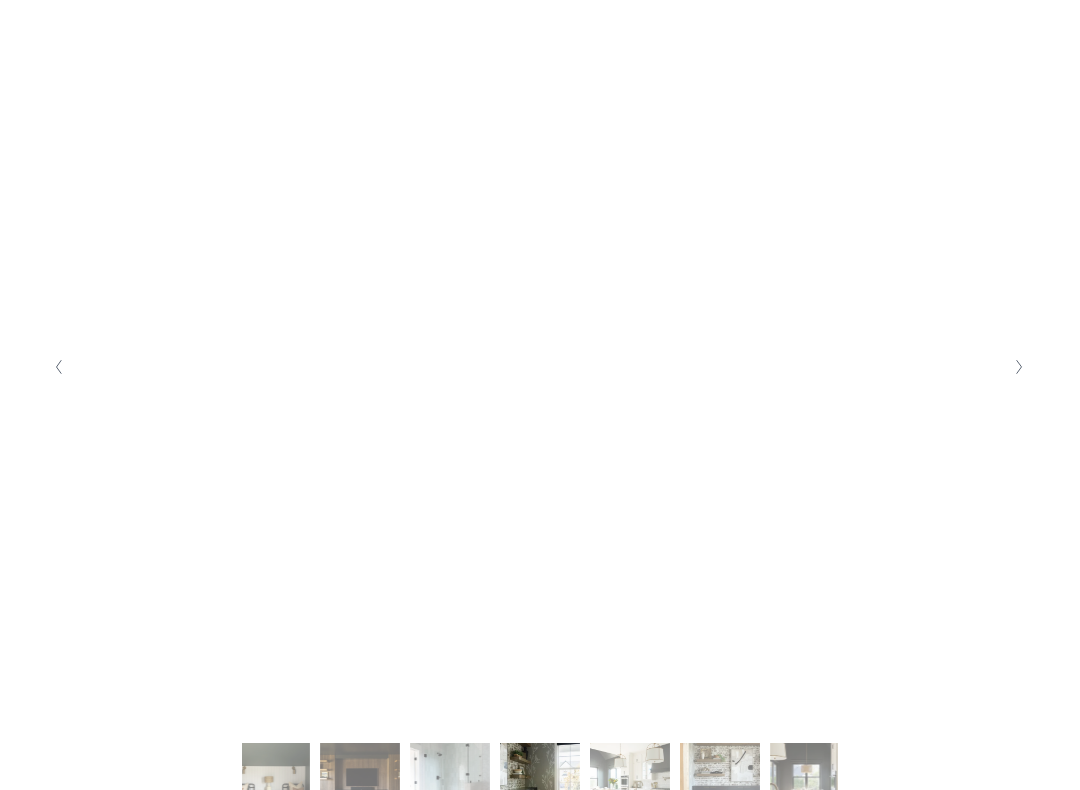 scroll, scrollTop: 349, scrollLeft: 0, axis: vertical 